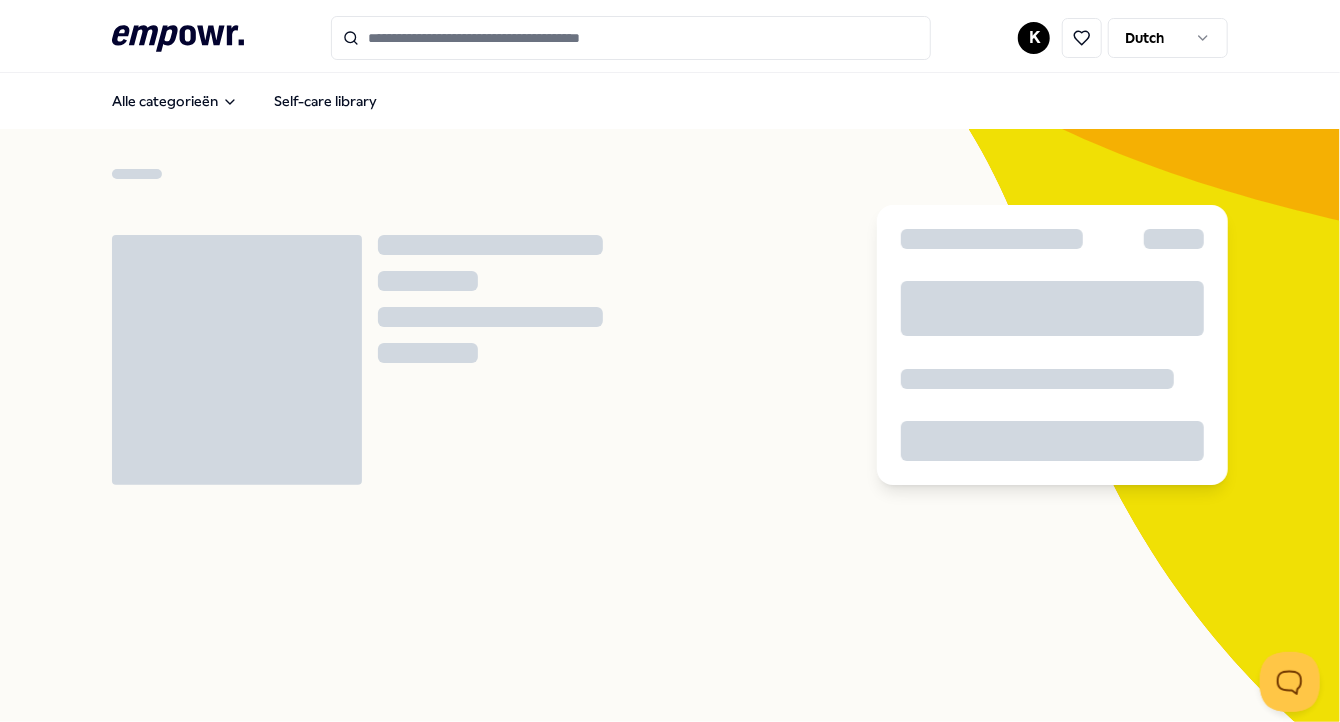 scroll, scrollTop: 0, scrollLeft: 0, axis: both 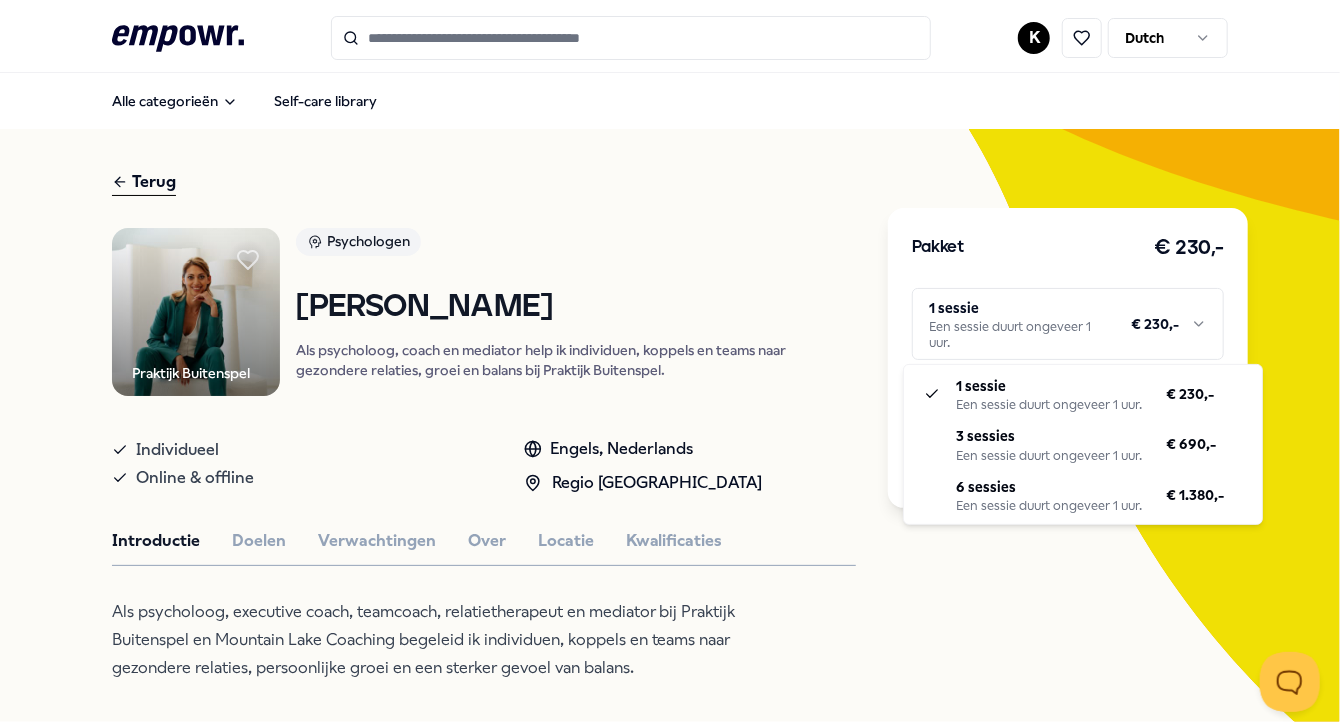 click on ".empowr-logo_svg__cls-1{fill:#03032f} K Dutch Alle categorieën   Self-care library Terug Praktijk Buitenspel Psychologen [PERSON_NAME] Als psycholoog, coach en mediator help ik individuen, koppels en teams naar gezondere relaties, groei en balans bij Praktijk Buitenspel. Individueel Online & offline Engels, Nederlands Regio Noord NL  Introductie Doelen Verwachtingen Over Locatie Kwalificaties Als psycholoog, executive coach, teamcoach, relatietherapeut en mediator bij Praktijk Buitenspel en Mountain Lake Coaching begeleid ik individuen, koppels en teams naar gezondere relaties, persoonlijke groei en een sterker gevoel van balans.  Beoordelingen [PERSON_NAME] Psychologen Regio  West  NL    + 3 Somberheid Marjan van den Dool Als GZ-psycholoog en EMDR-therapeut werk ik in de natuur om stress, angst en
slaapproblemen te verminderen, met een persoonlijke aanpak. Nederlands Vanaf  € 170,- Psychologen Regio  [GEOGRAPHIC_DATA]    Patronen doorbreken [PERSON_NAME] Vanaf  € 155,- Psychologen Online Vanaf" at bounding box center [670, 361] 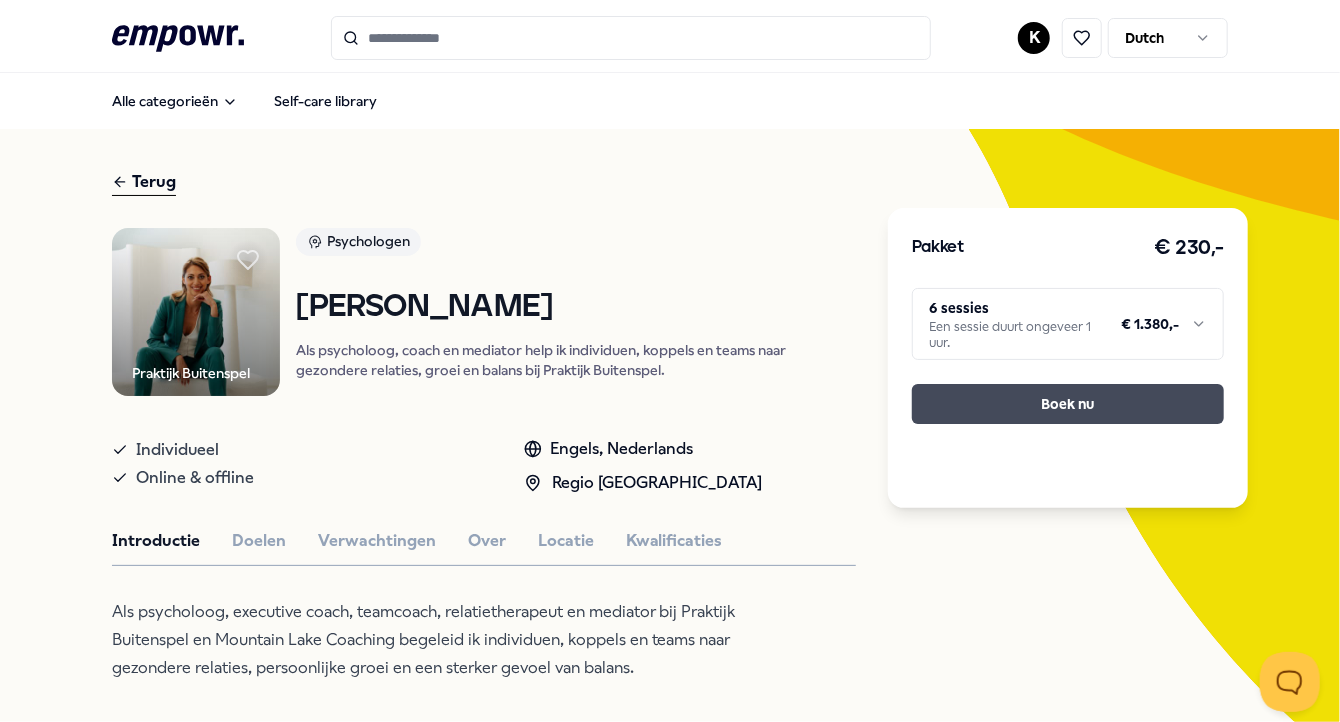 click on "Boek nu" at bounding box center [1068, 404] 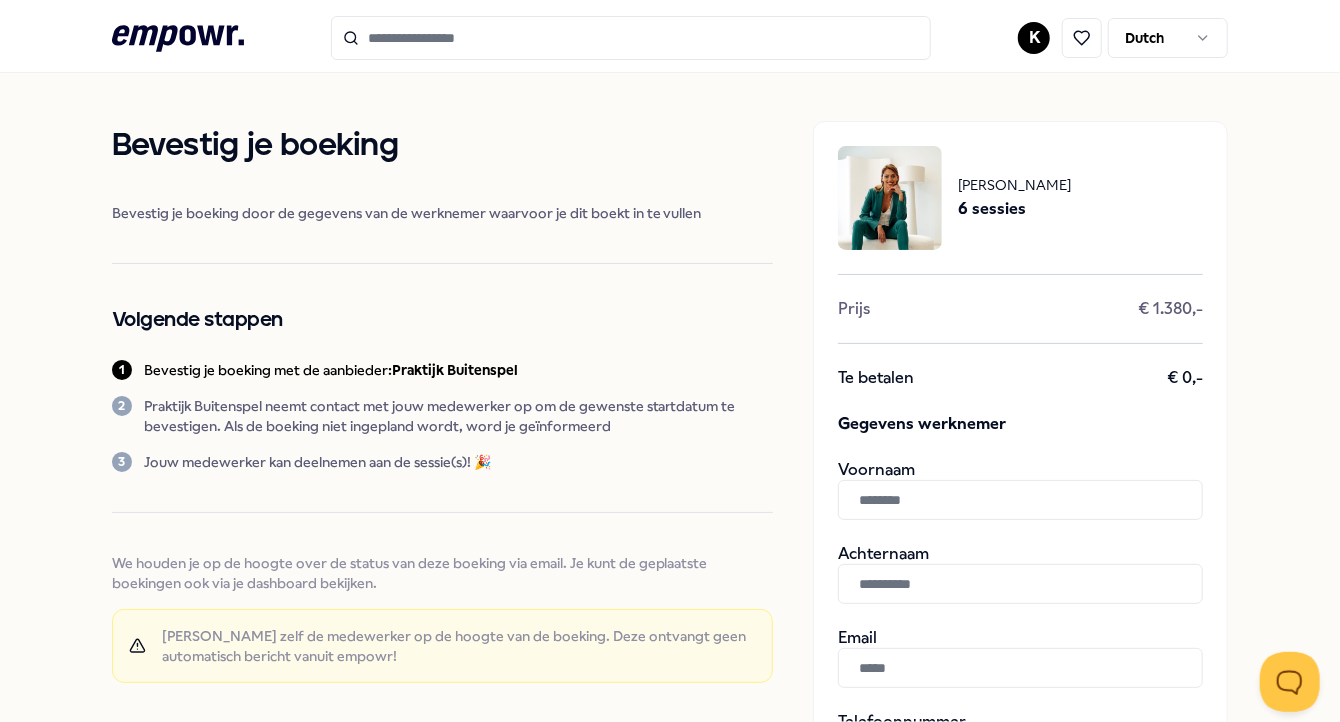 click at bounding box center [1020, 500] 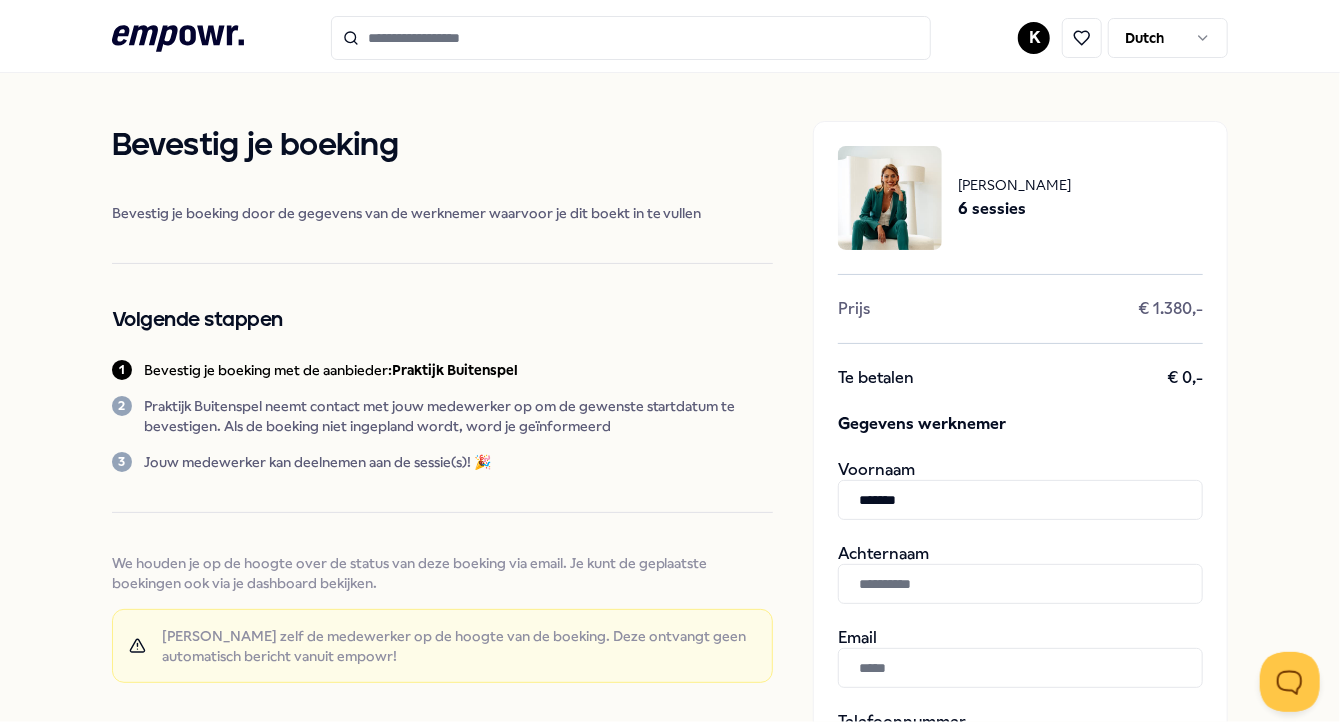 type on "*******" 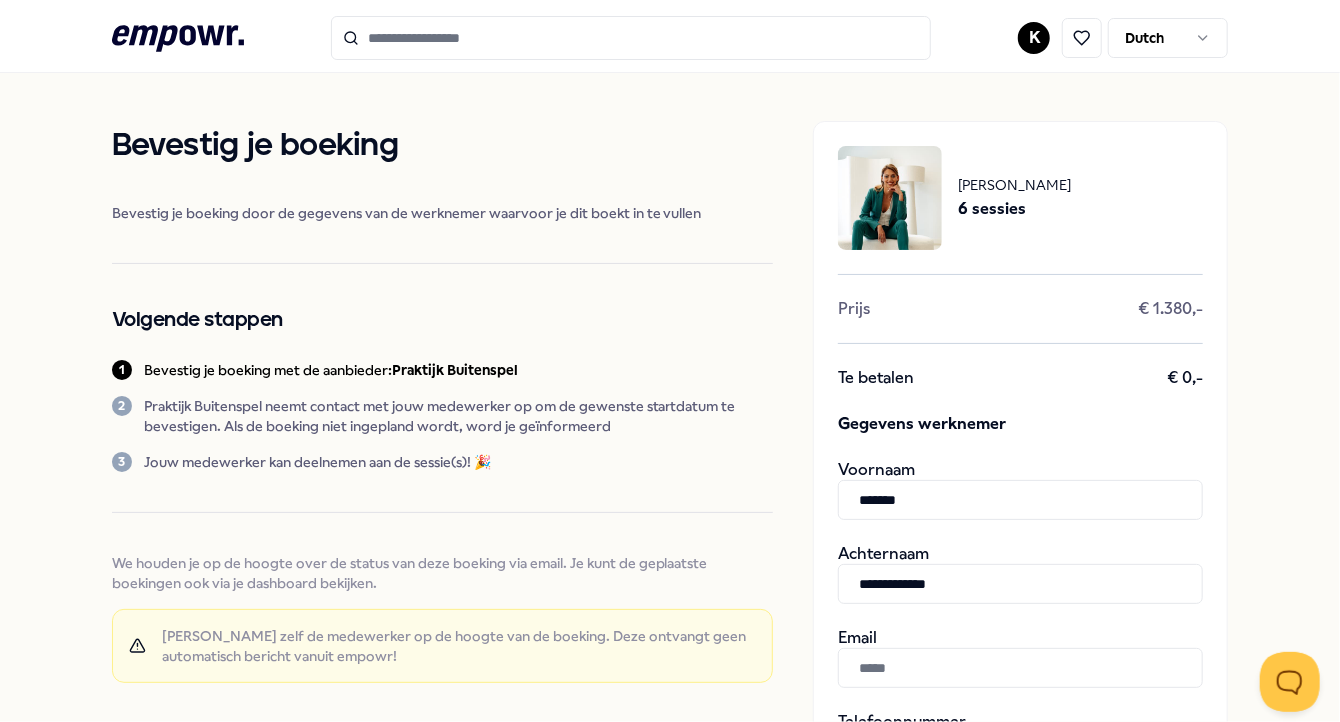 type on "**********" 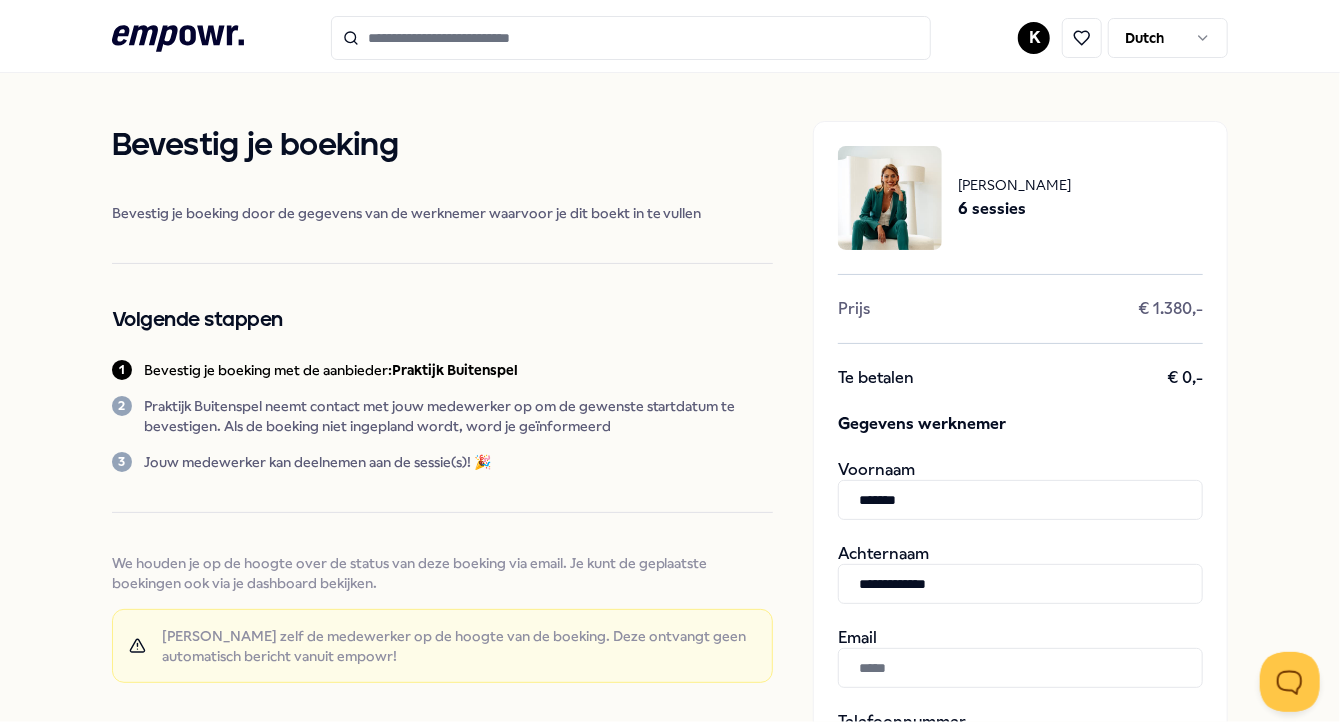 click at bounding box center [1020, 668] 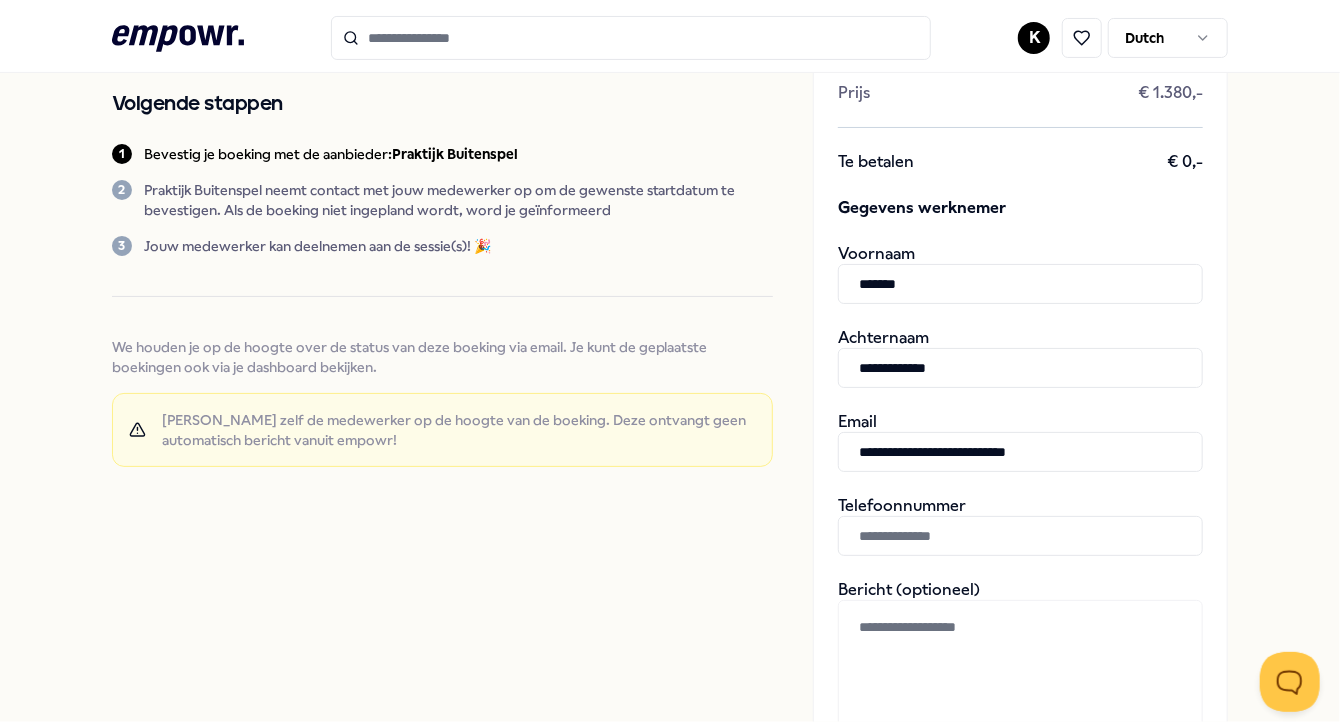 scroll, scrollTop: 235, scrollLeft: 0, axis: vertical 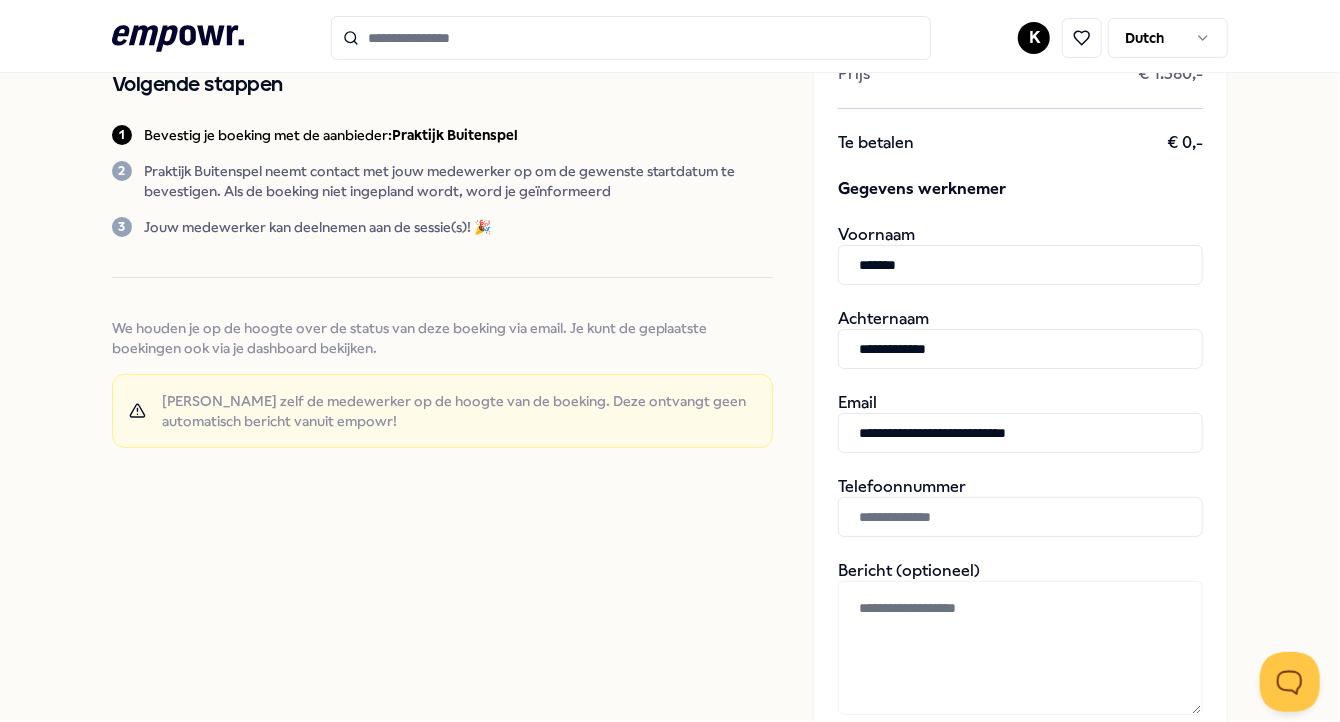 type on "**********" 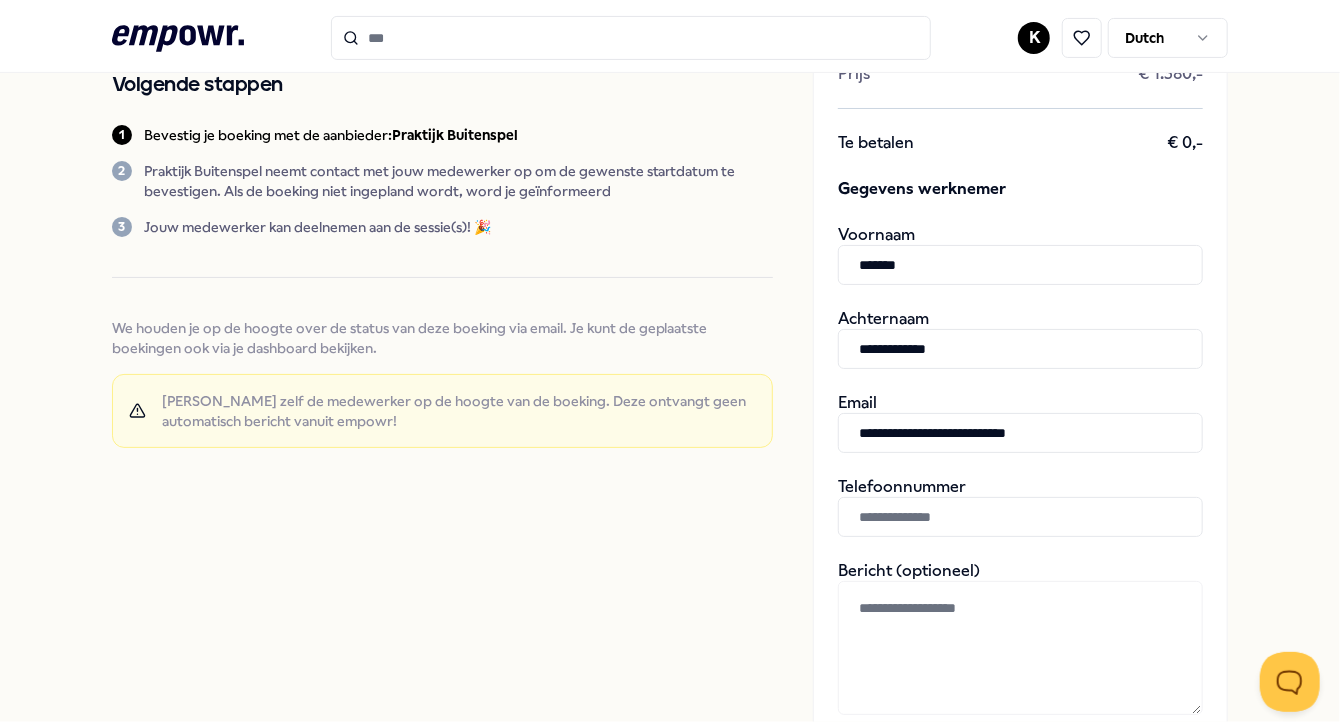 paste on "**********" 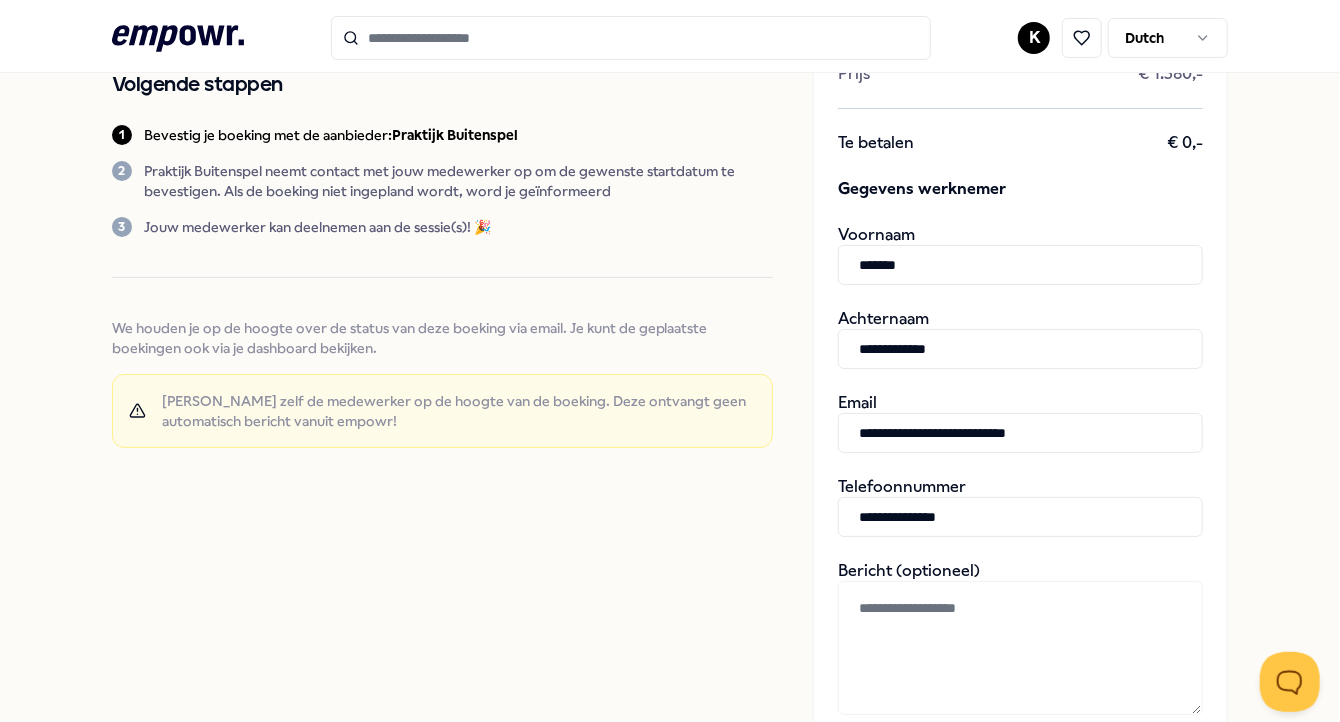 type on "**********" 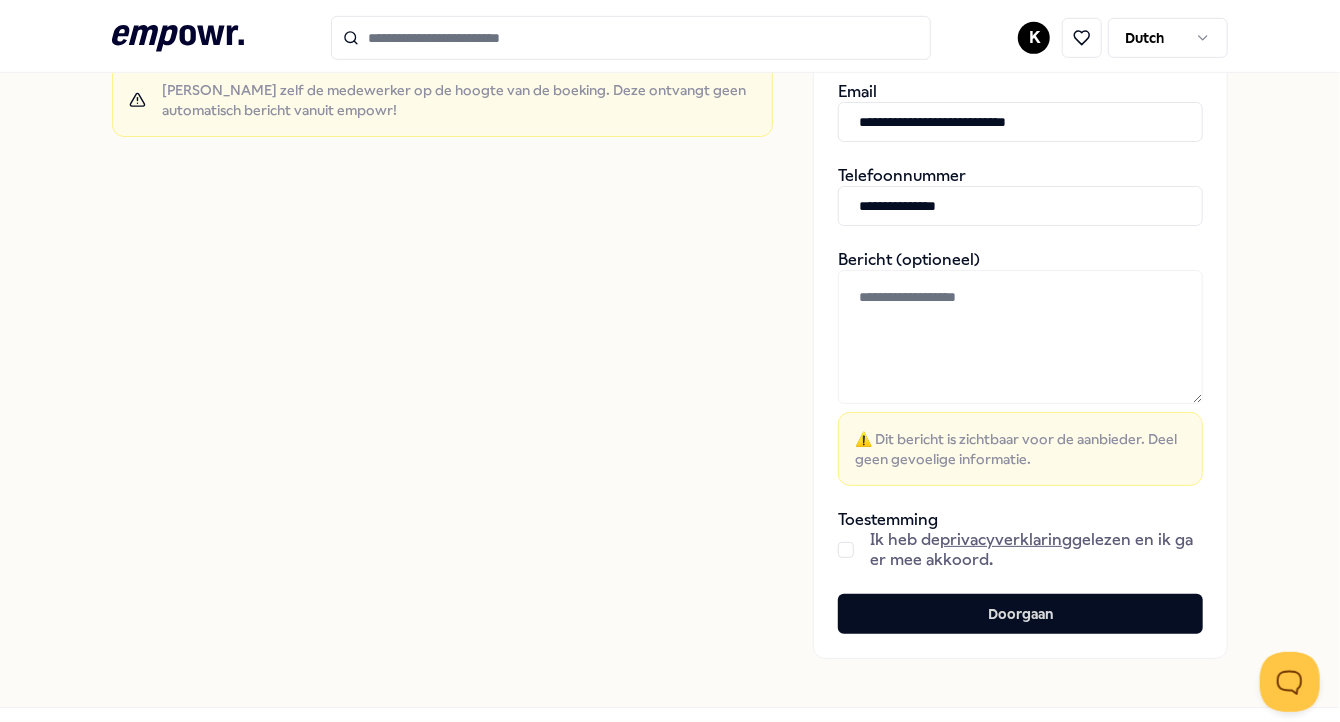 scroll, scrollTop: 549, scrollLeft: 0, axis: vertical 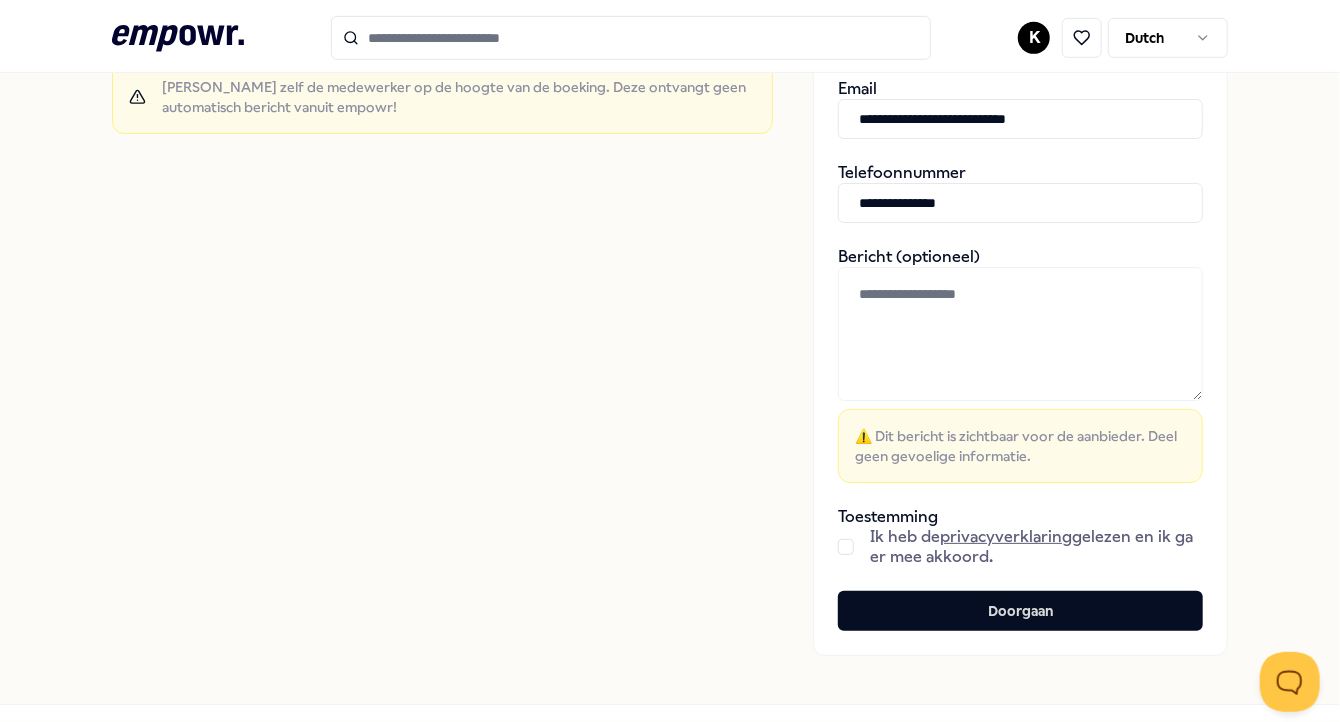 click at bounding box center [846, 547] 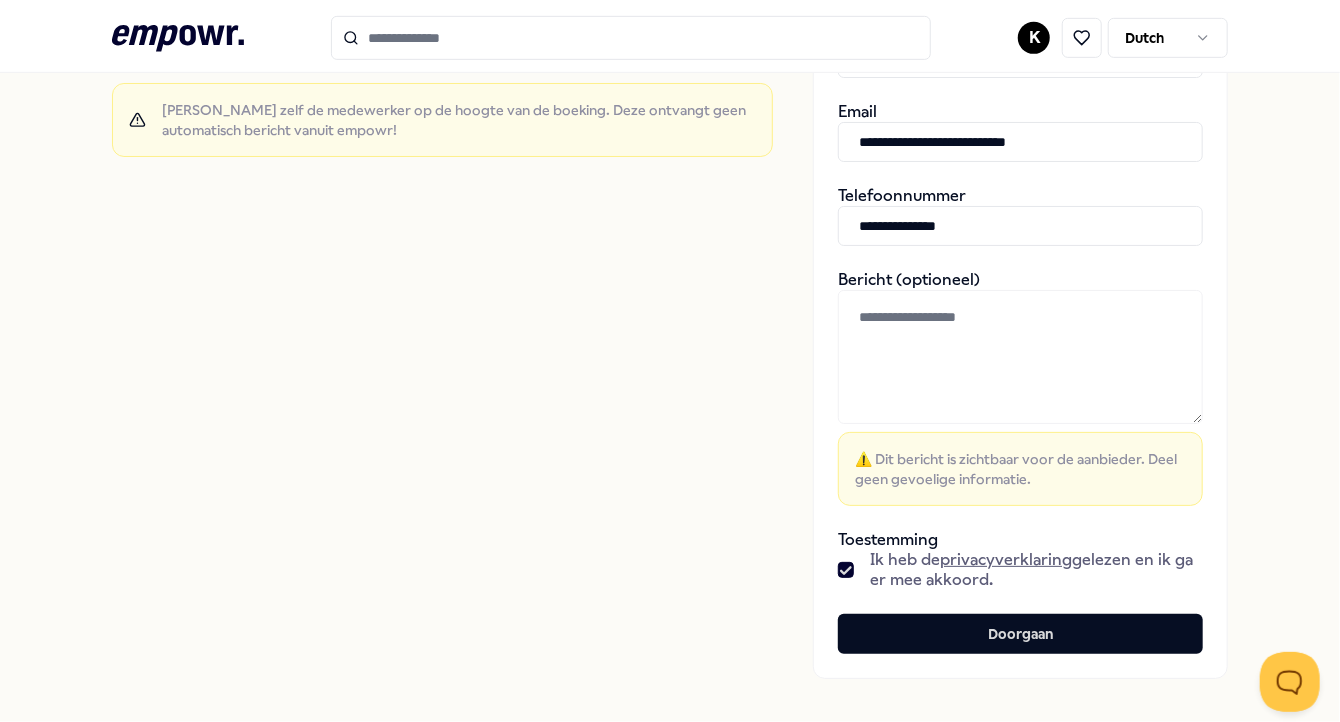 scroll, scrollTop: 545, scrollLeft: 0, axis: vertical 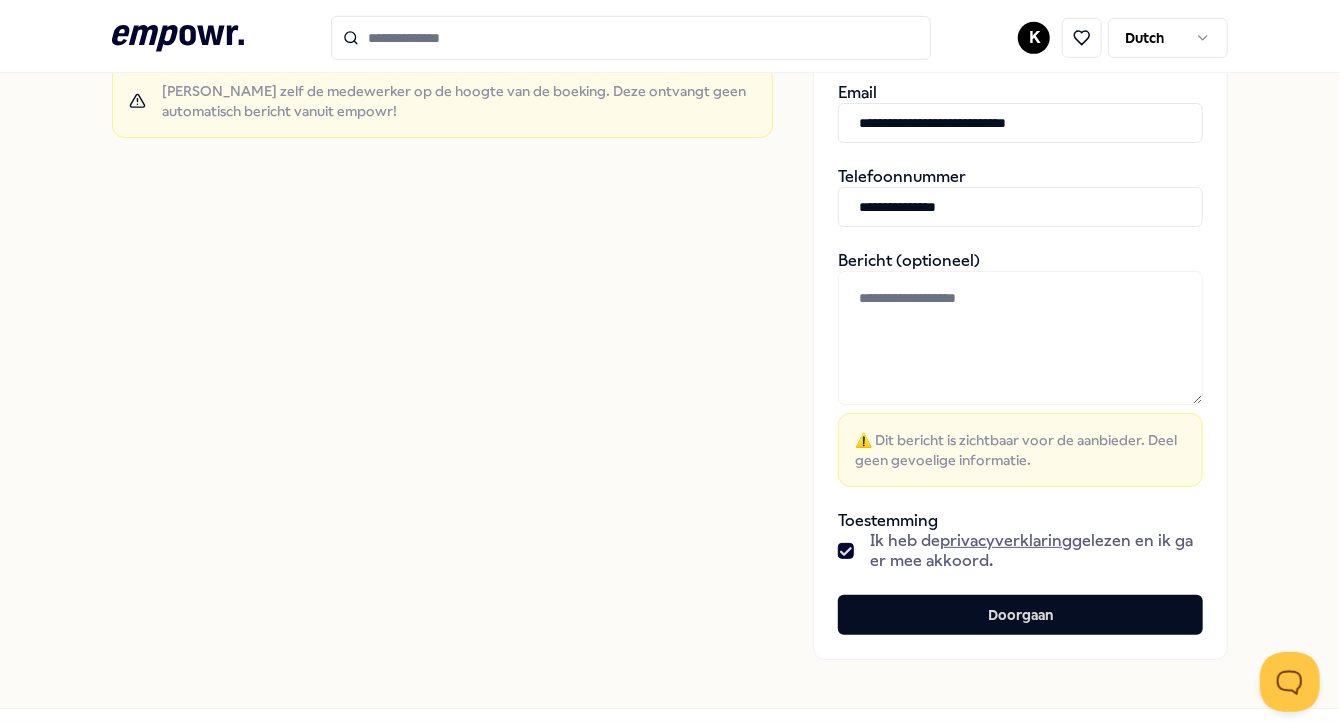 click at bounding box center (1020, 338) 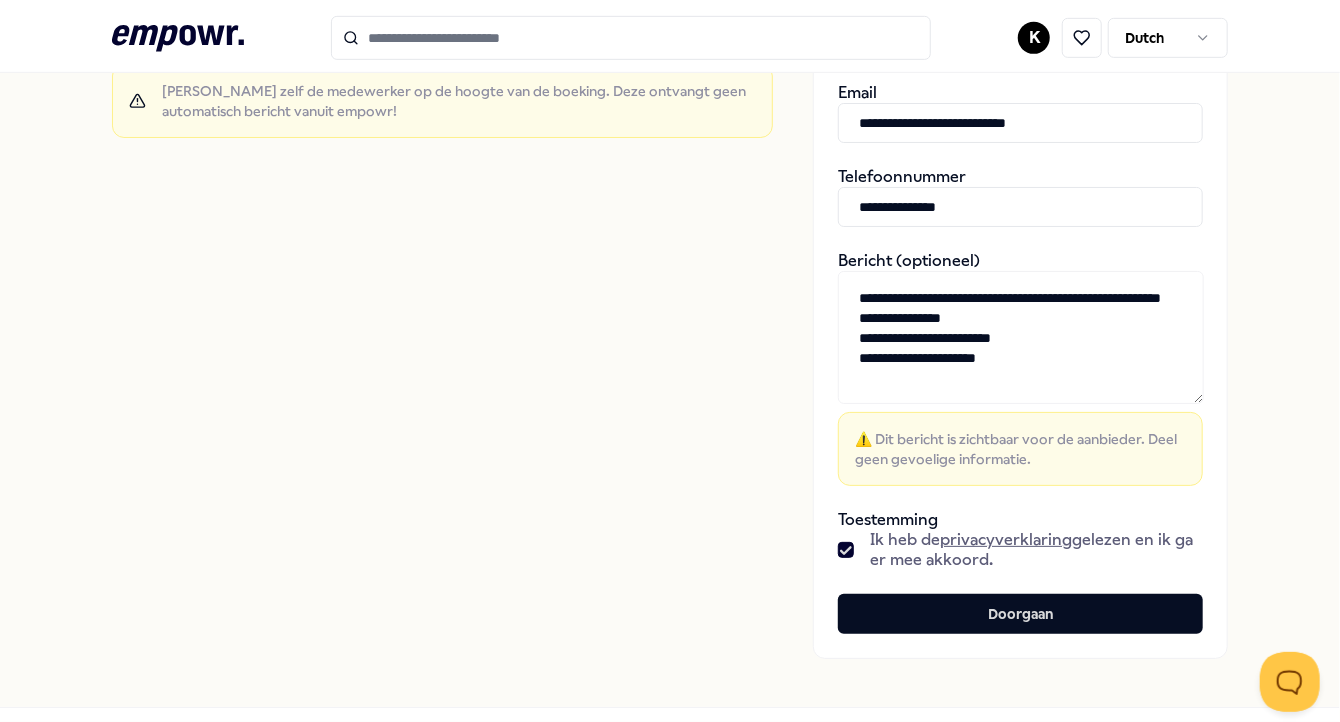 click on "**********" at bounding box center [1021, 337] 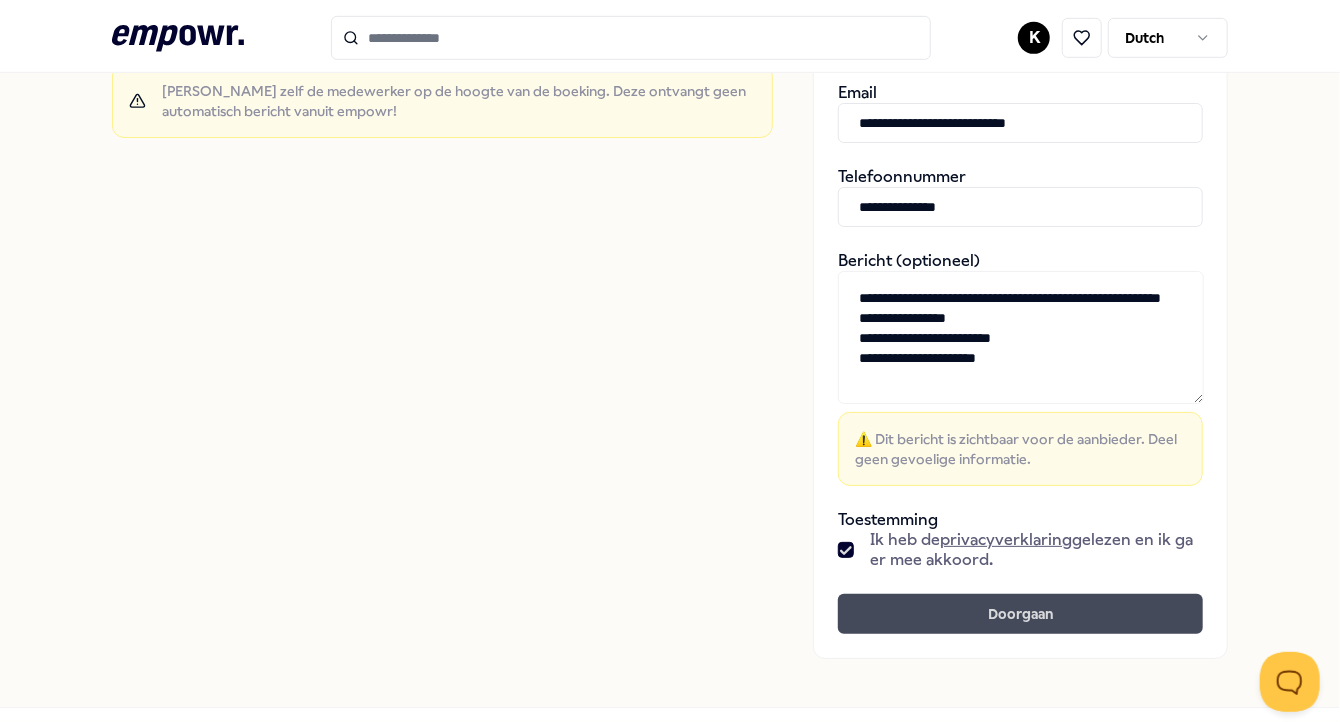 type on "**********" 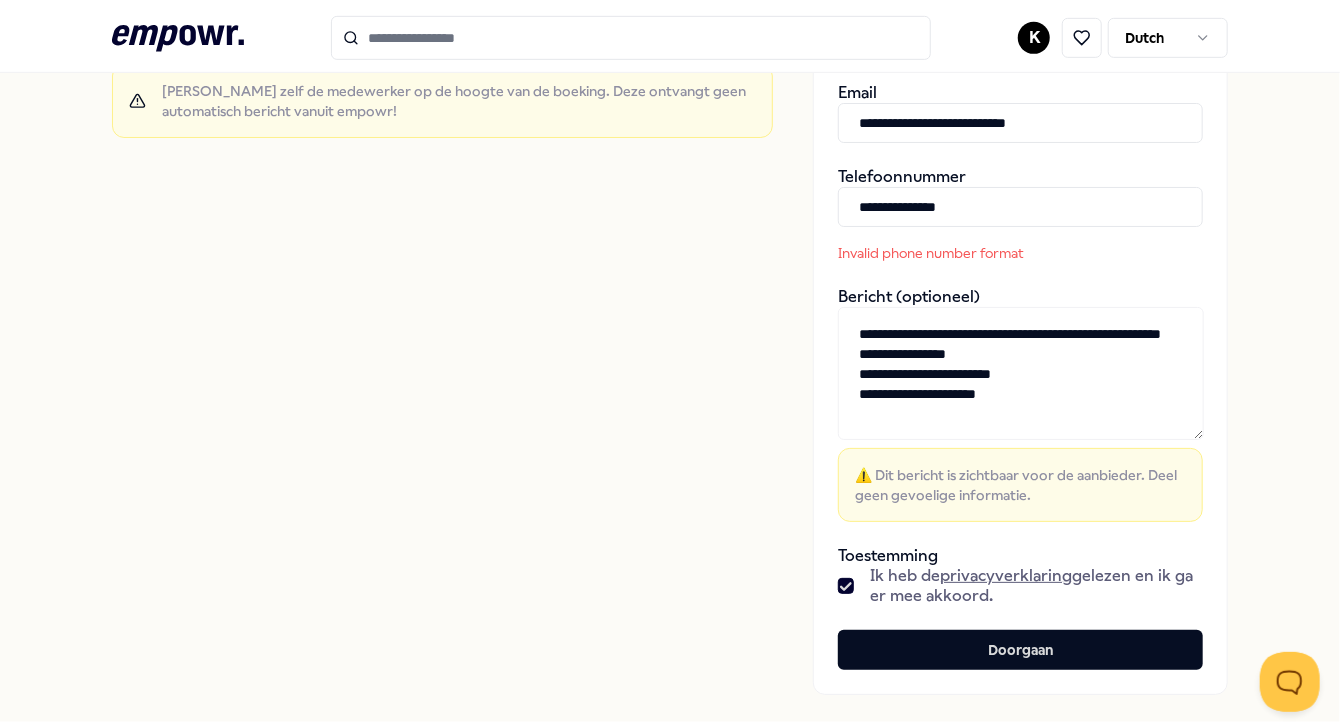 click on "**********" at bounding box center (1020, 207) 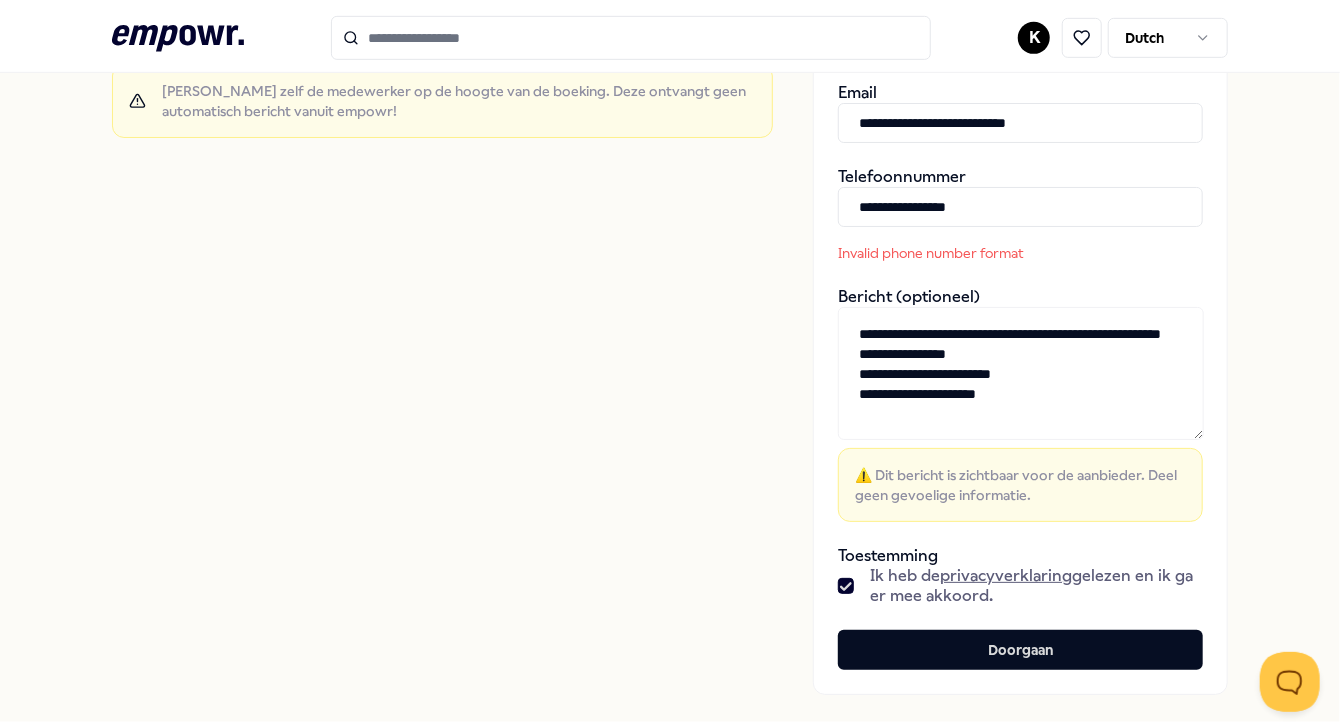 click on "**********" at bounding box center [1020, 207] 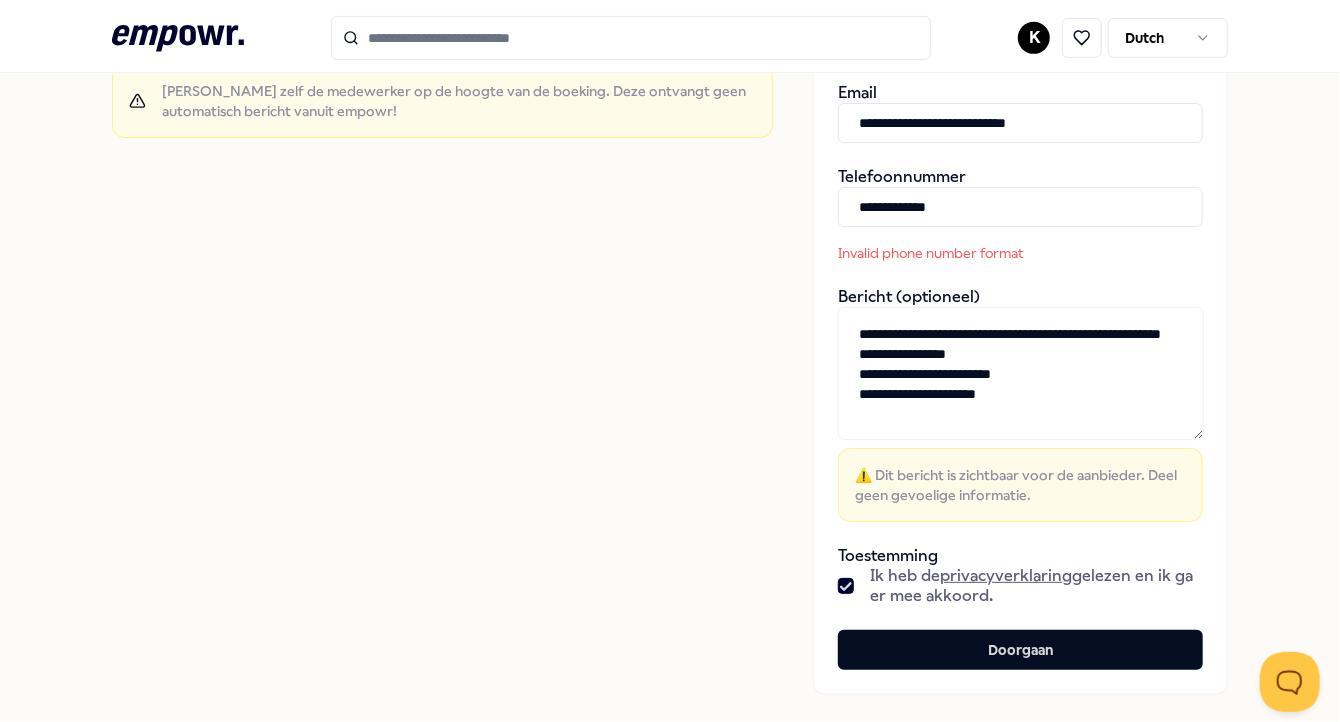 click on "**********" at bounding box center (1020, 207) 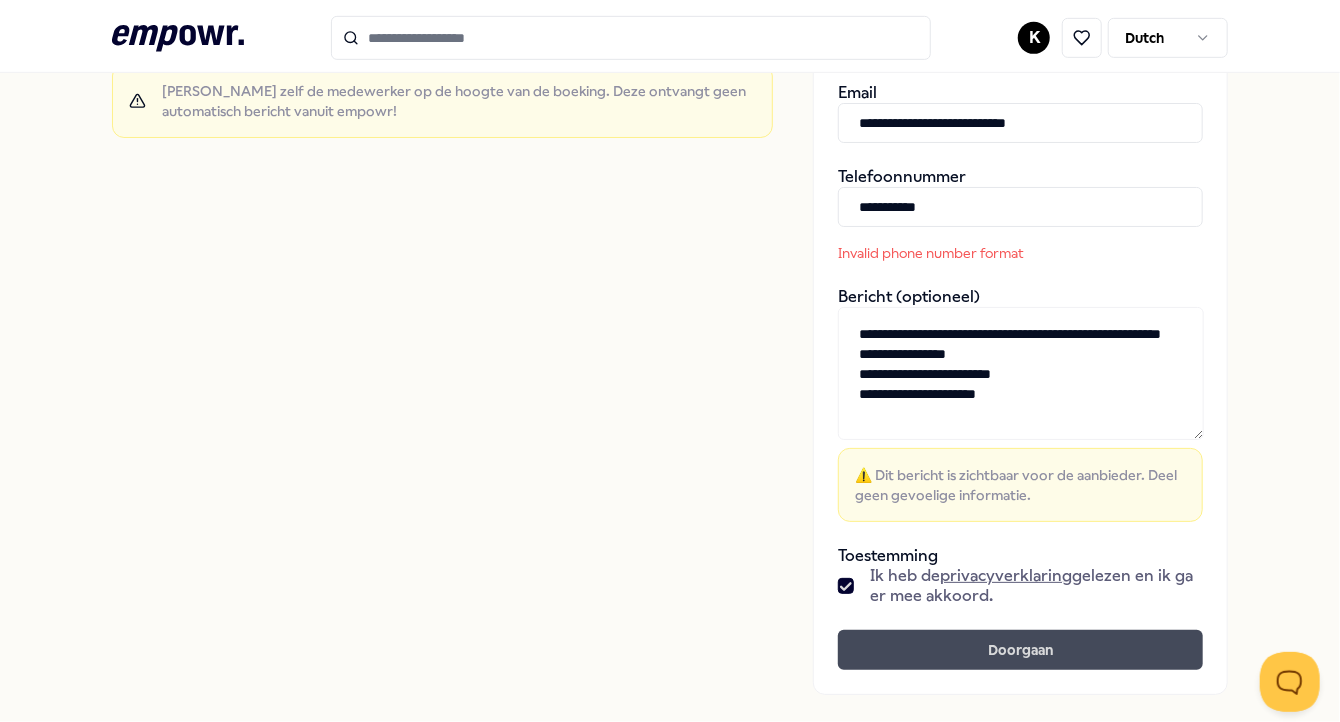 click on "Doorgaan" at bounding box center [1020, 650] 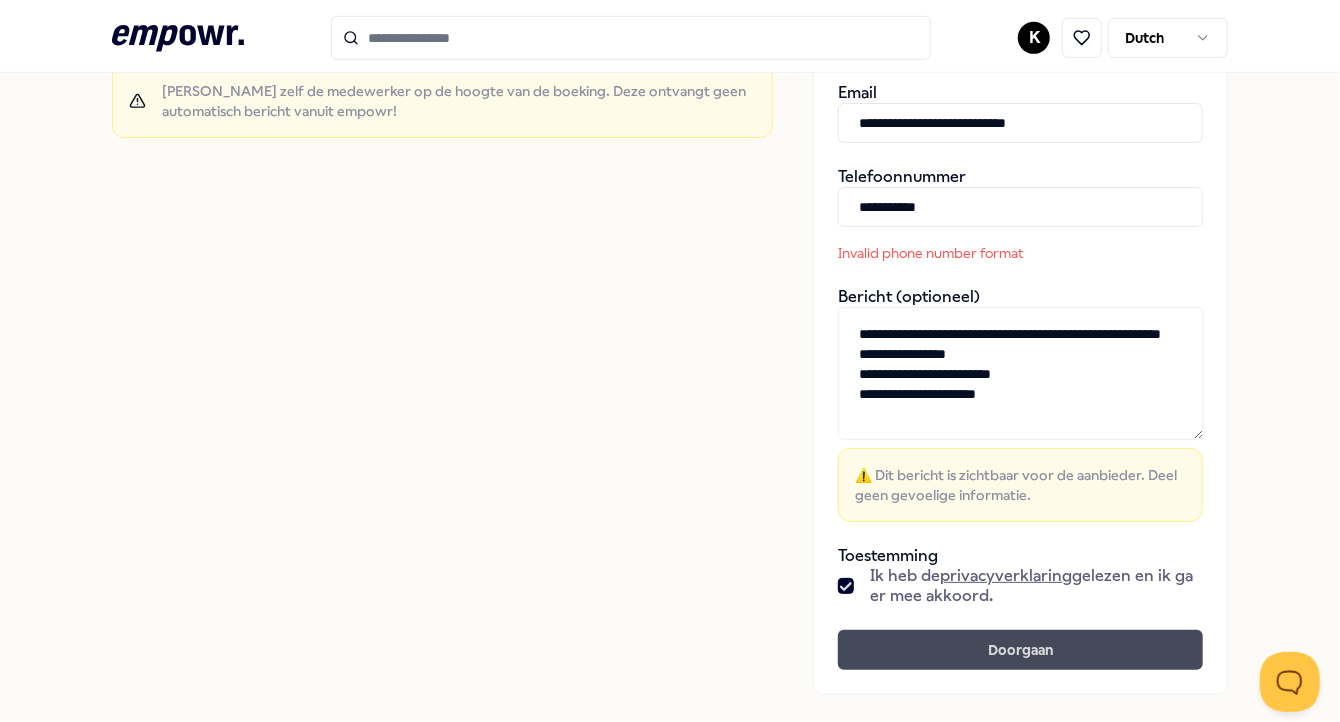 click on "Doorgaan" at bounding box center [1020, 650] 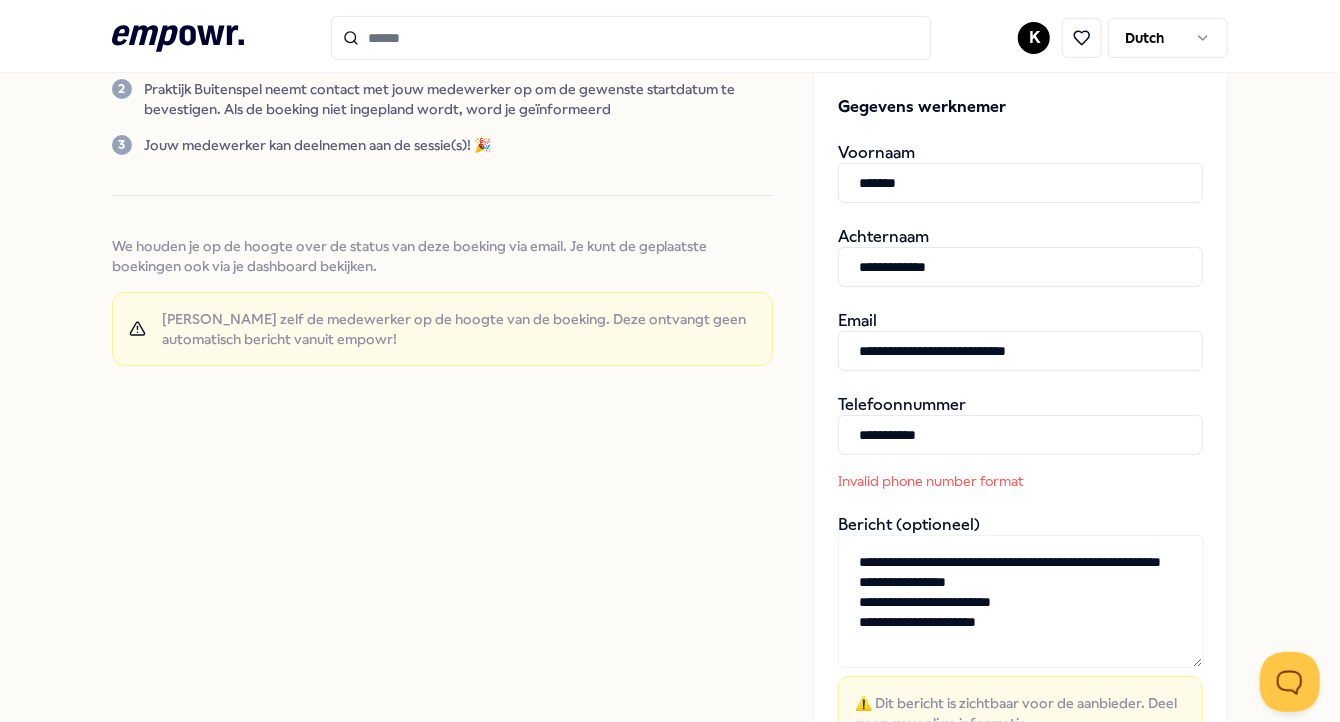 scroll, scrollTop: 374, scrollLeft: 0, axis: vertical 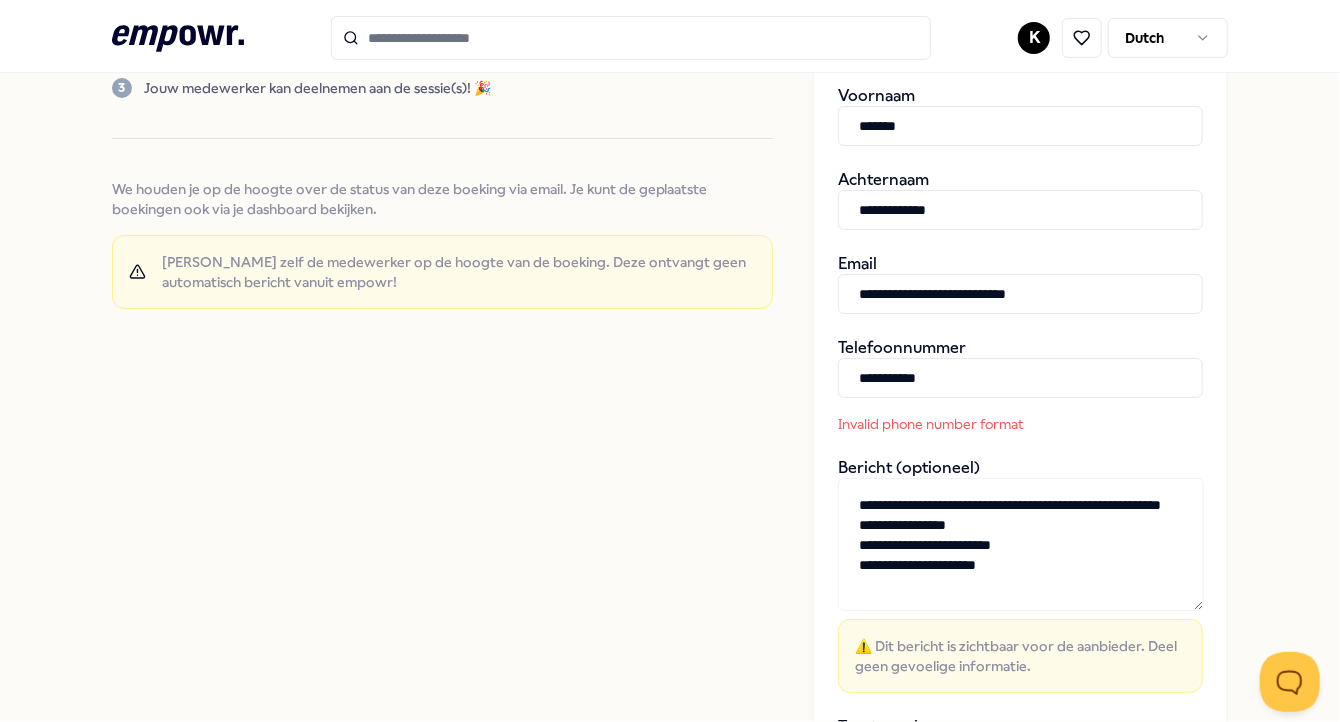 click on "**********" at bounding box center (1020, 378) 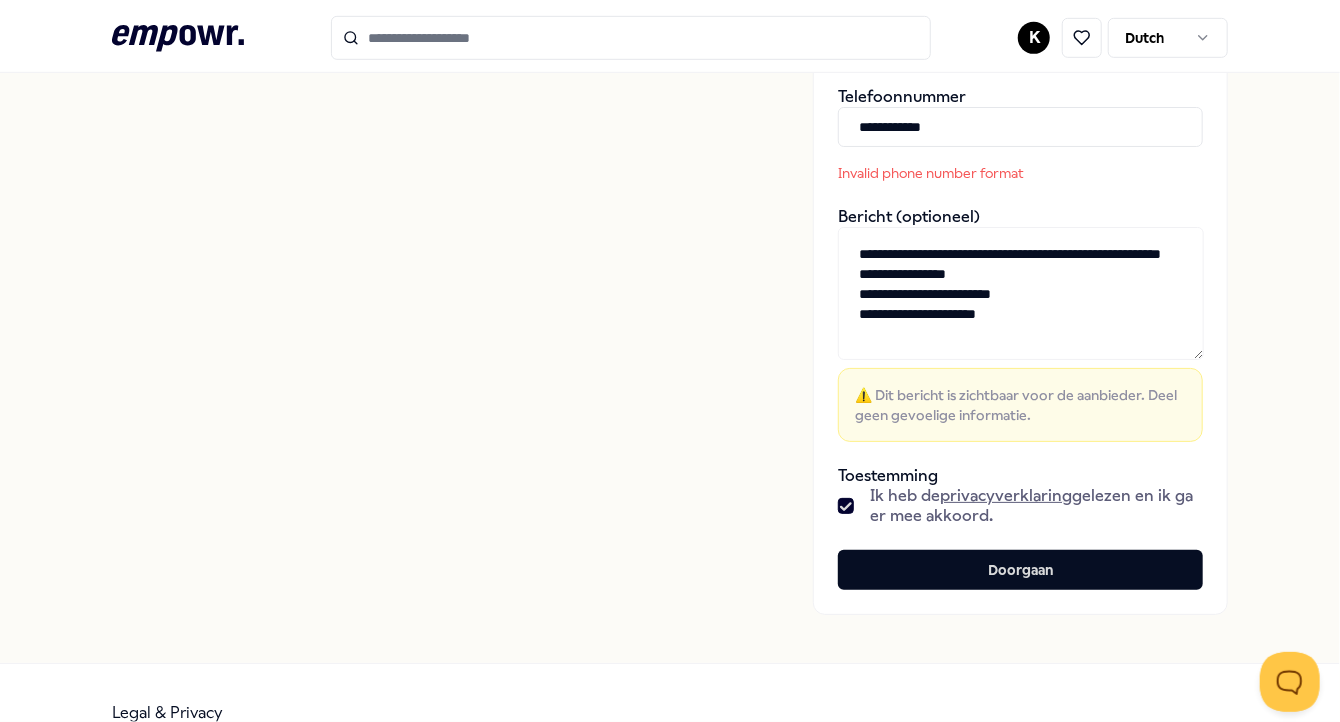 scroll, scrollTop: 663, scrollLeft: 0, axis: vertical 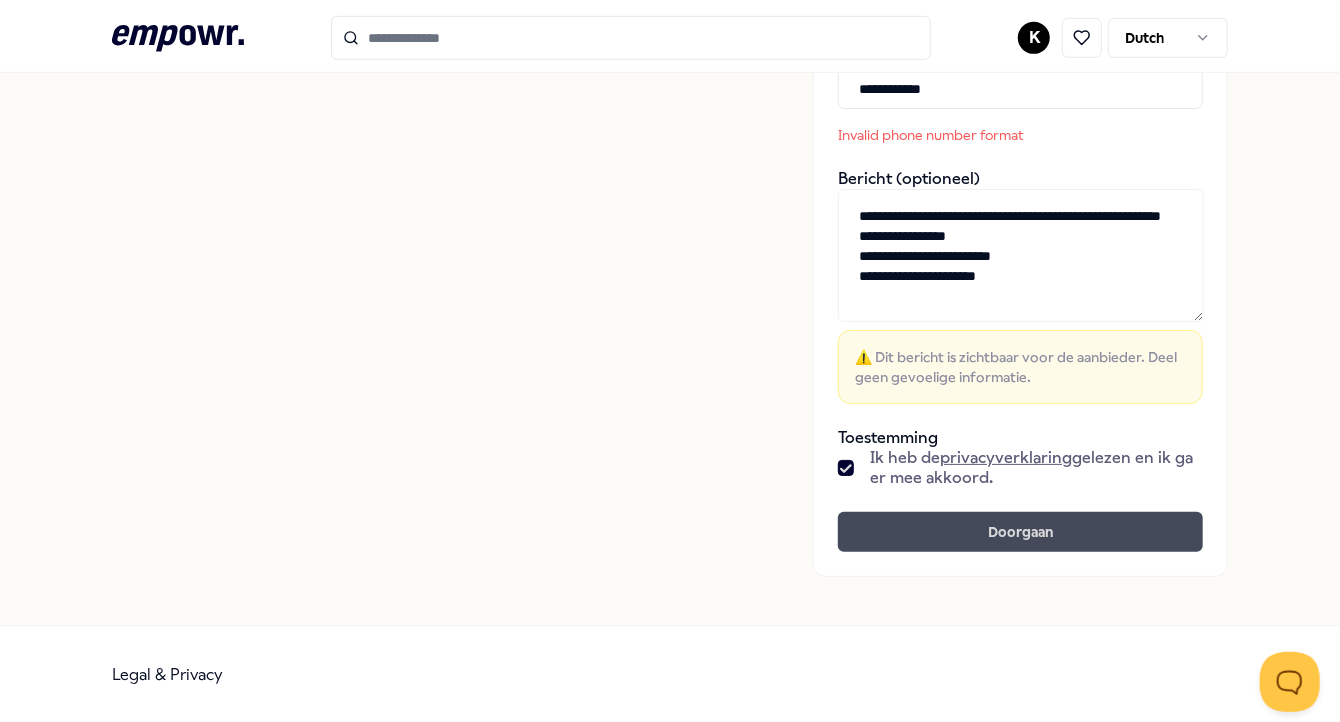 click on "Doorgaan" at bounding box center [1020, 532] 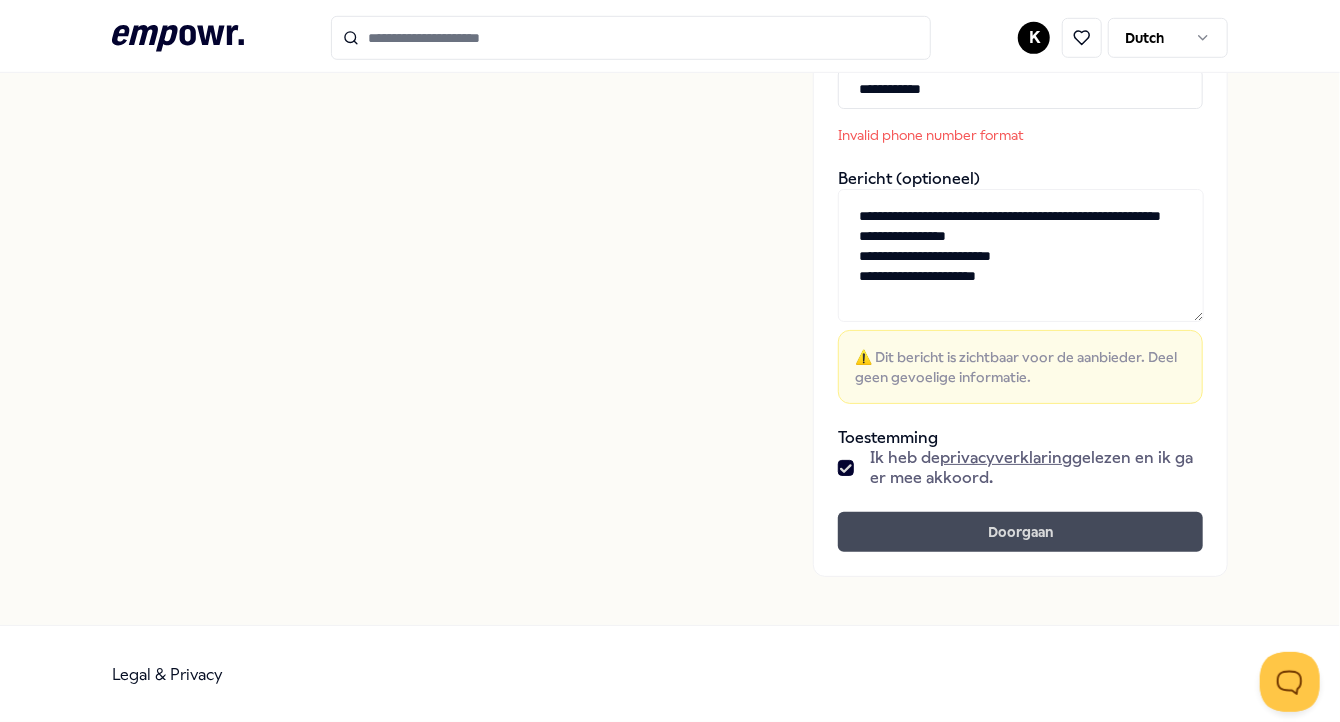 click on "Doorgaan" at bounding box center (1020, 532) 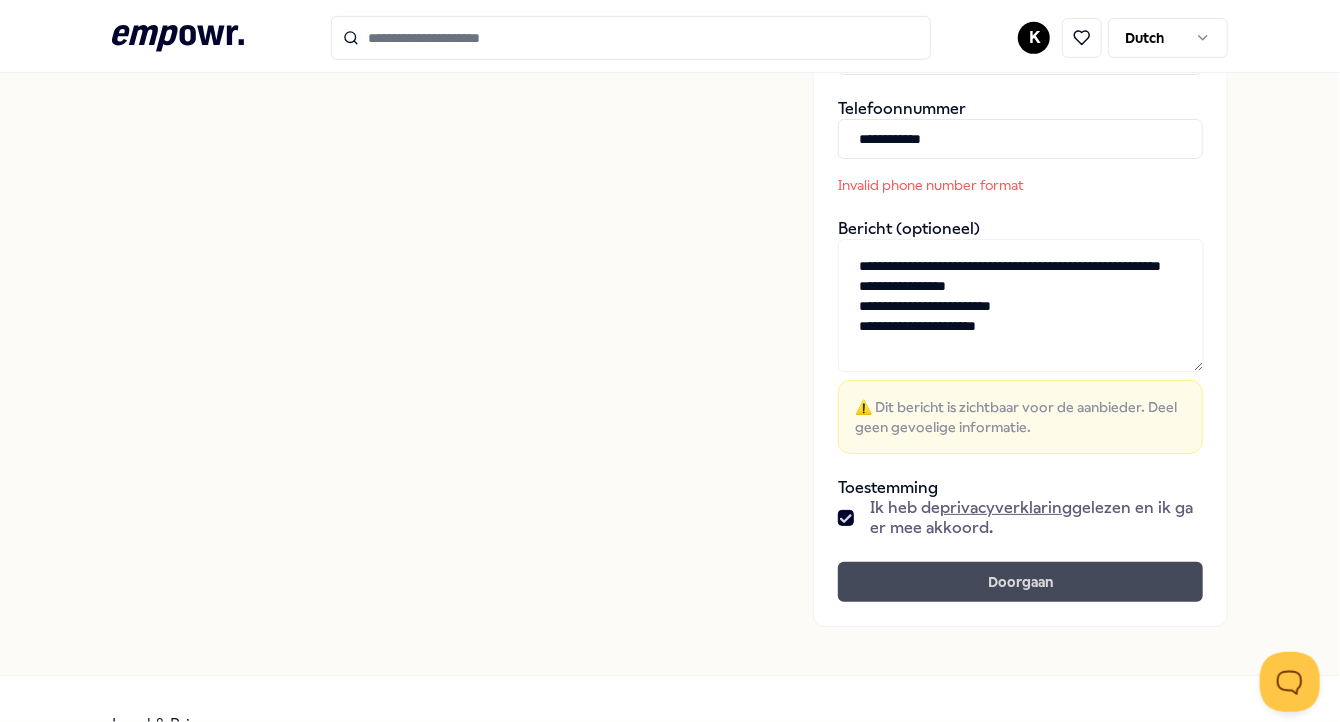 scroll, scrollTop: 612, scrollLeft: 0, axis: vertical 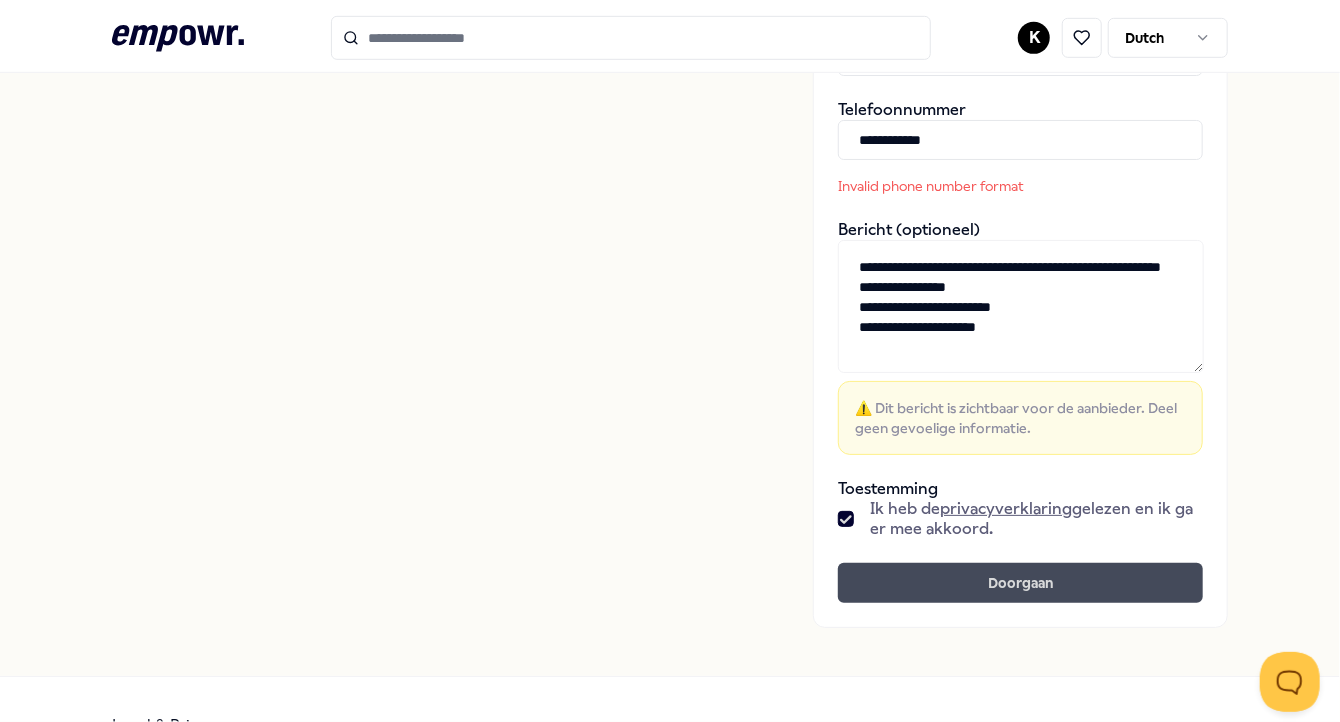 click on "Doorgaan" at bounding box center (1020, 583) 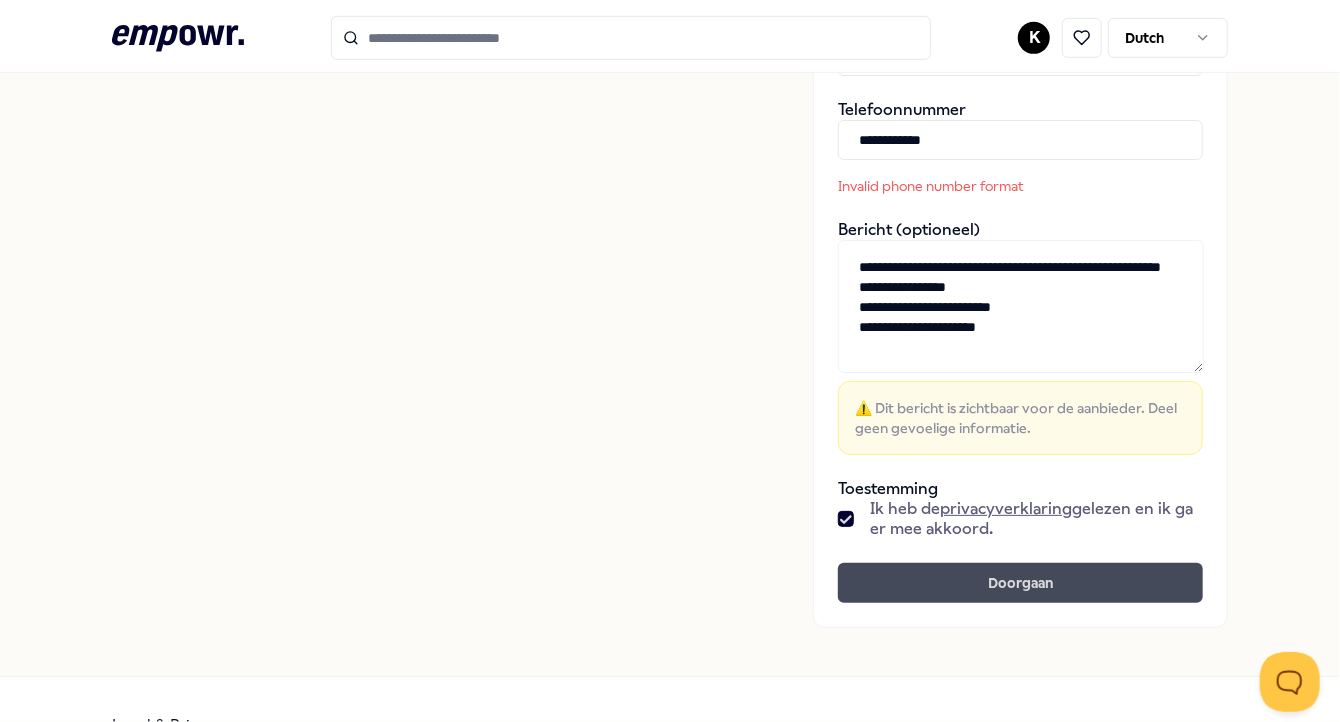 click on "Doorgaan" at bounding box center (1020, 583) 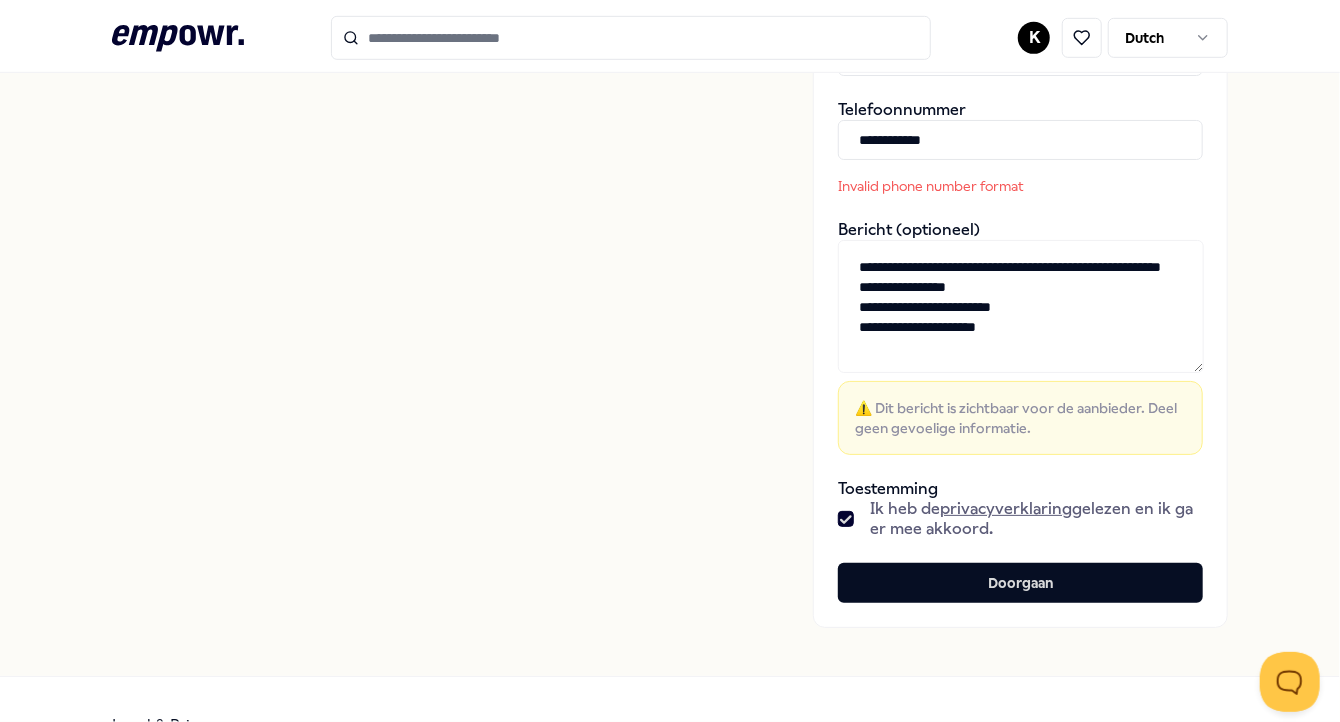 click on "**********" at bounding box center (1020, 140) 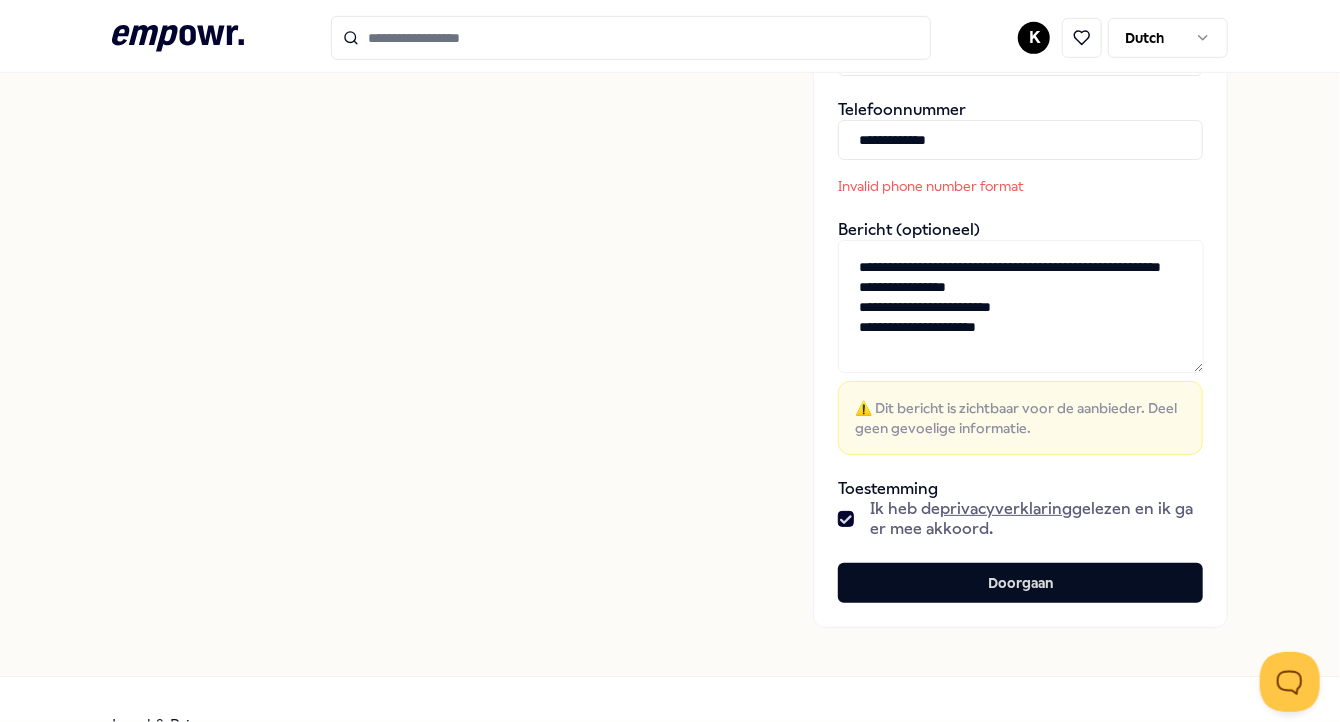 click on "**********" at bounding box center [1020, 140] 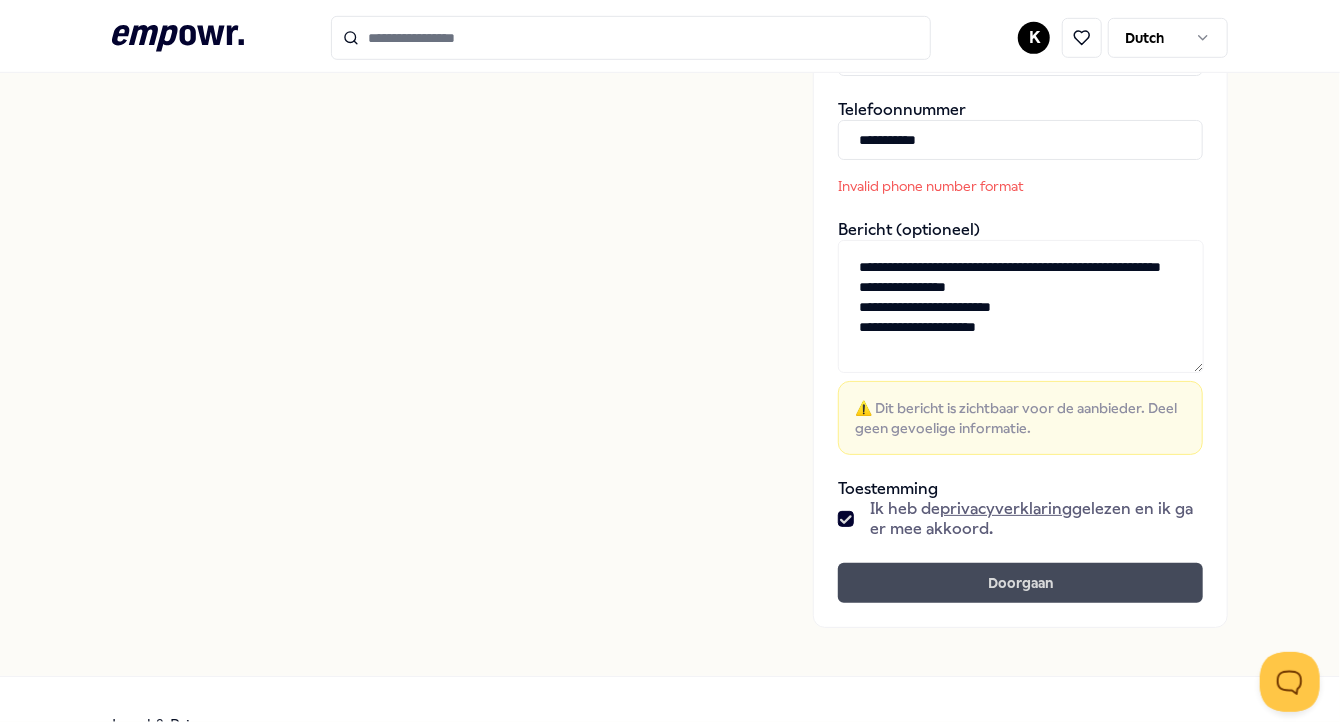 click on "Doorgaan" at bounding box center [1020, 583] 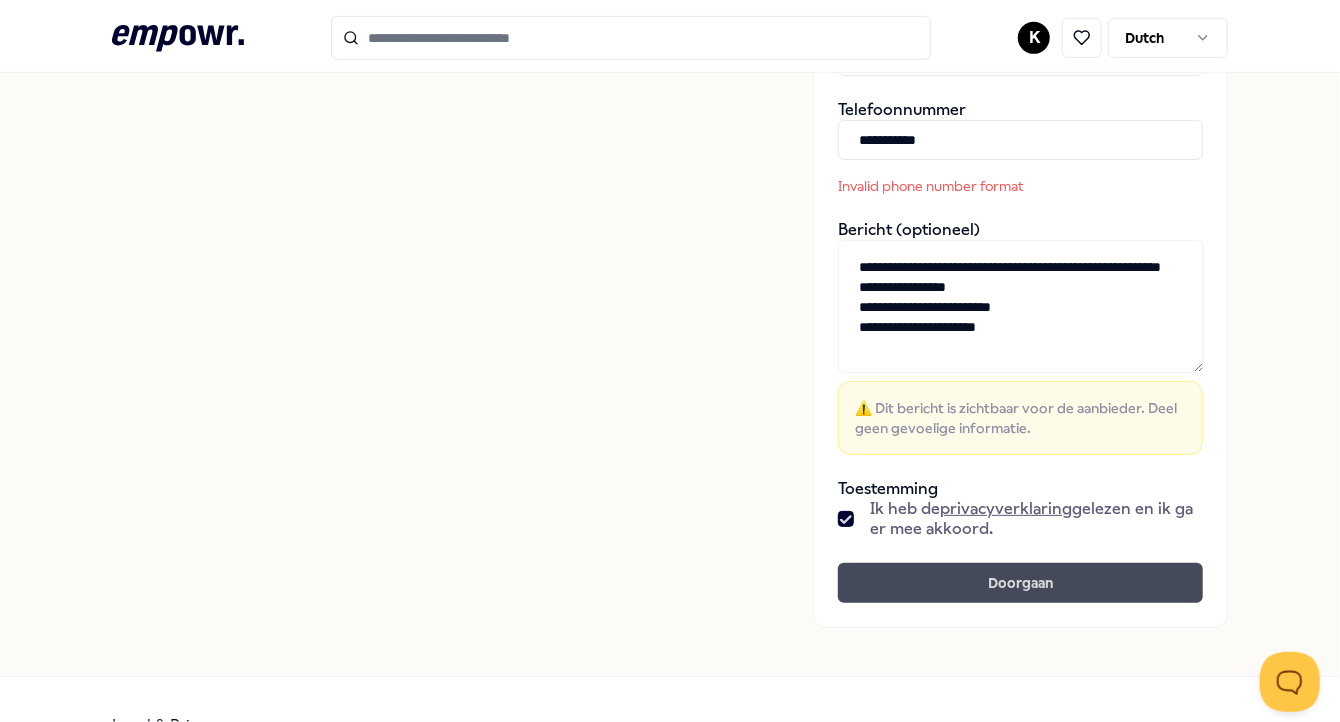 click on "Doorgaan" at bounding box center (1020, 583) 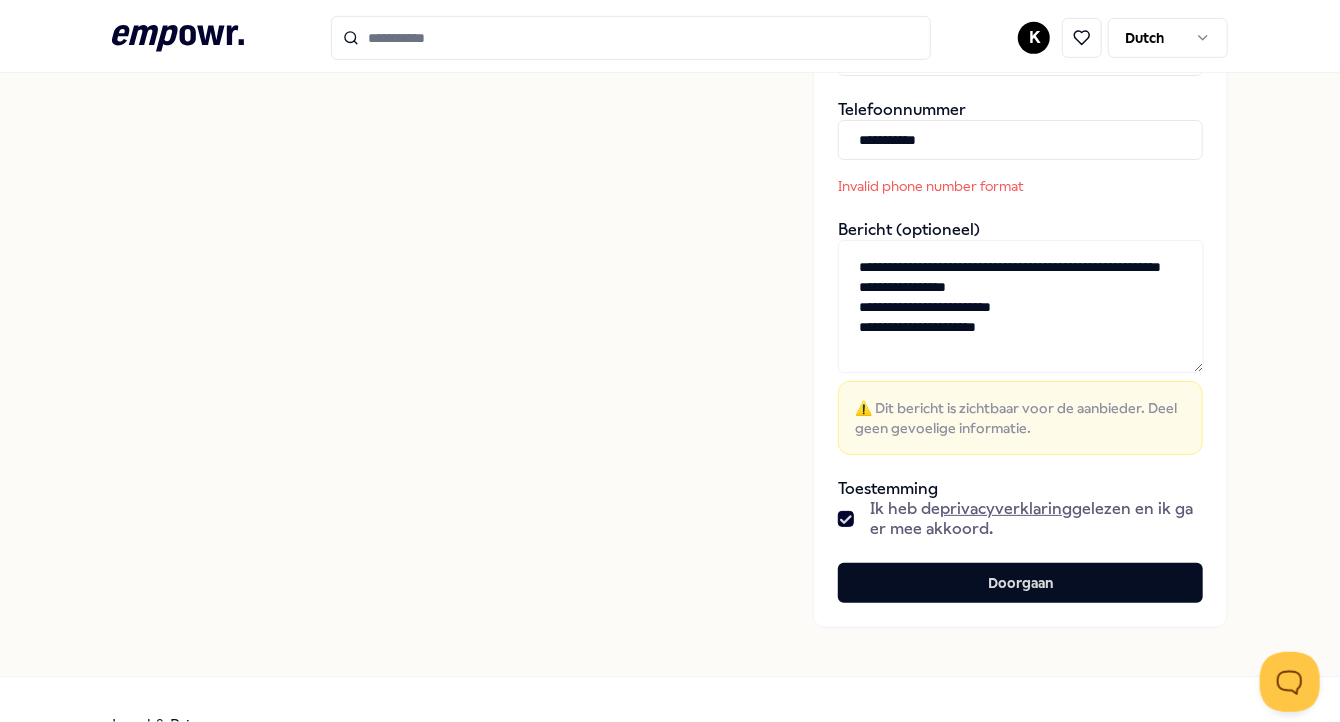 click on "**********" at bounding box center [1020, 140] 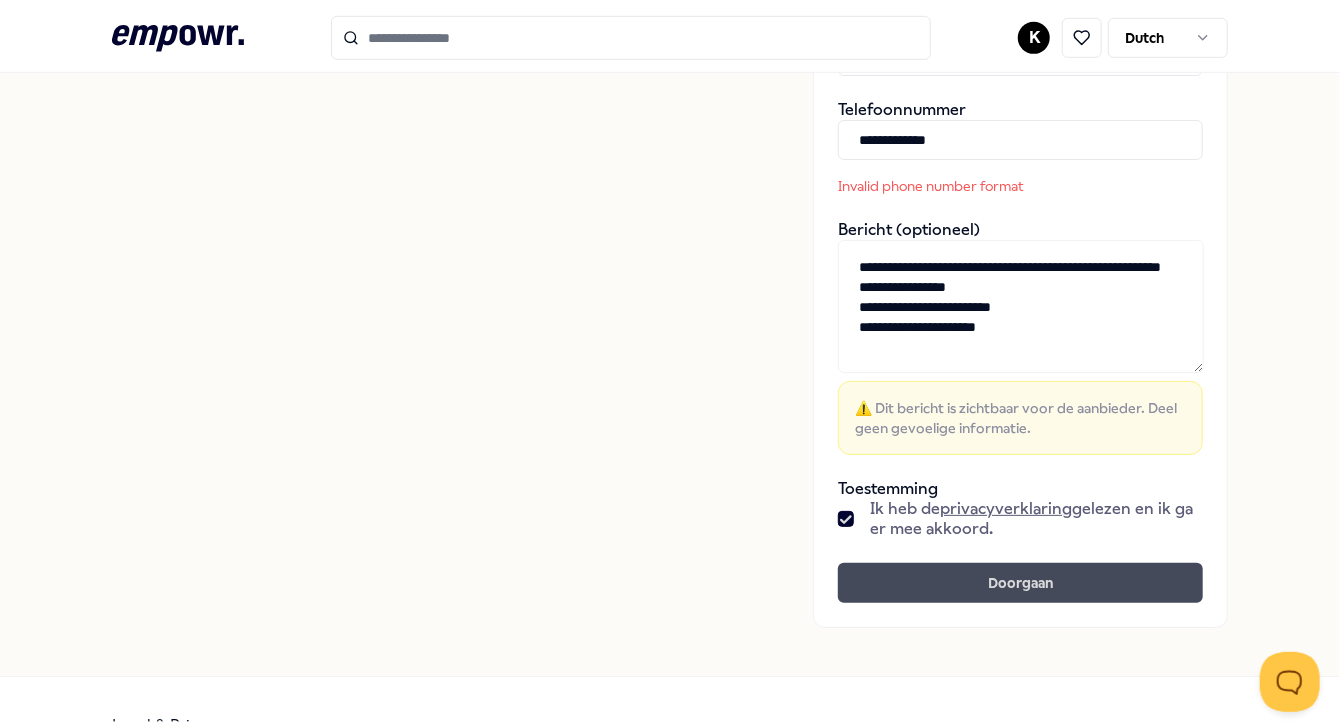 click on "Doorgaan" at bounding box center [1020, 583] 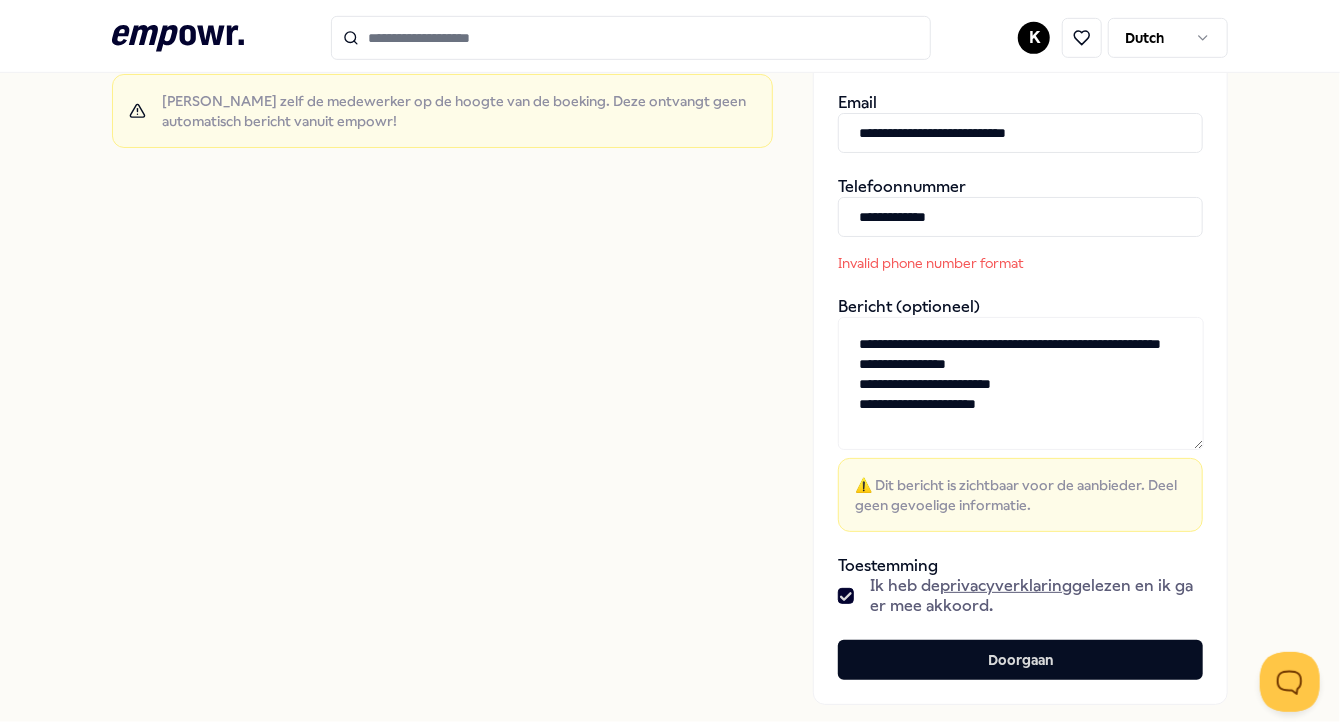 scroll, scrollTop: 426, scrollLeft: 0, axis: vertical 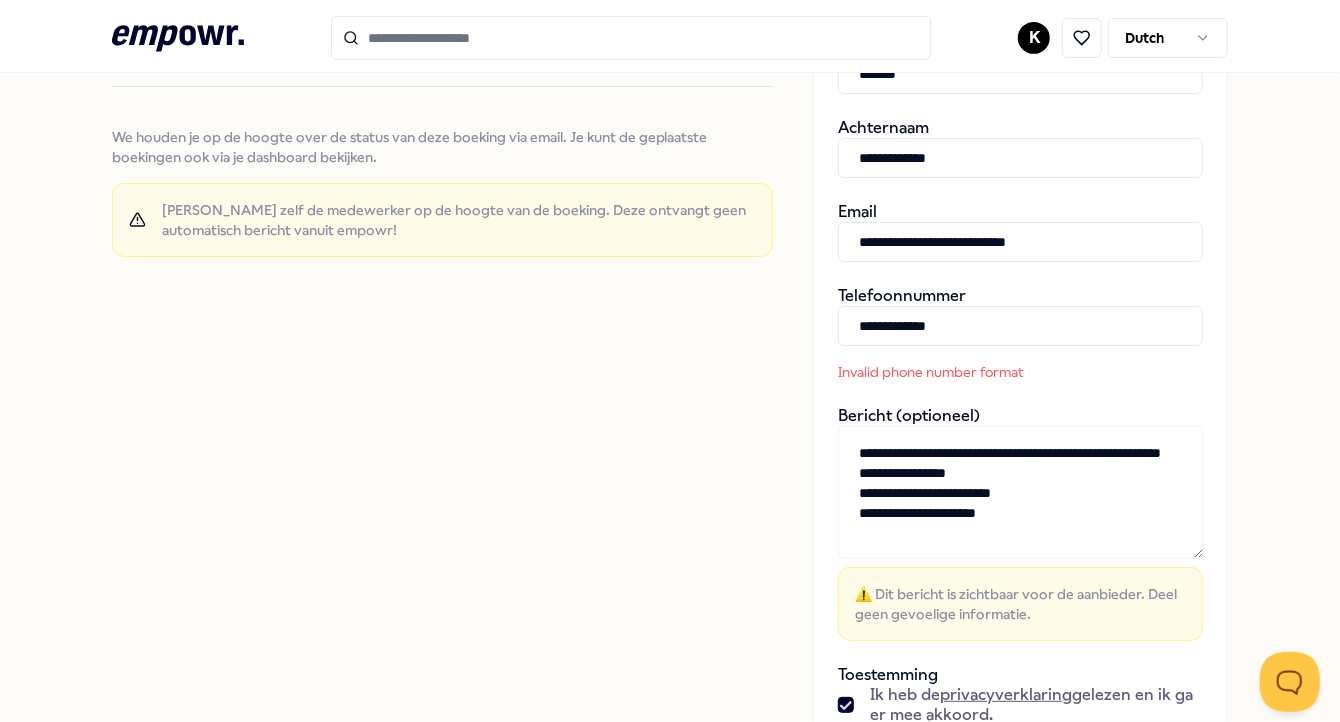 click on "**********" at bounding box center (1020, 326) 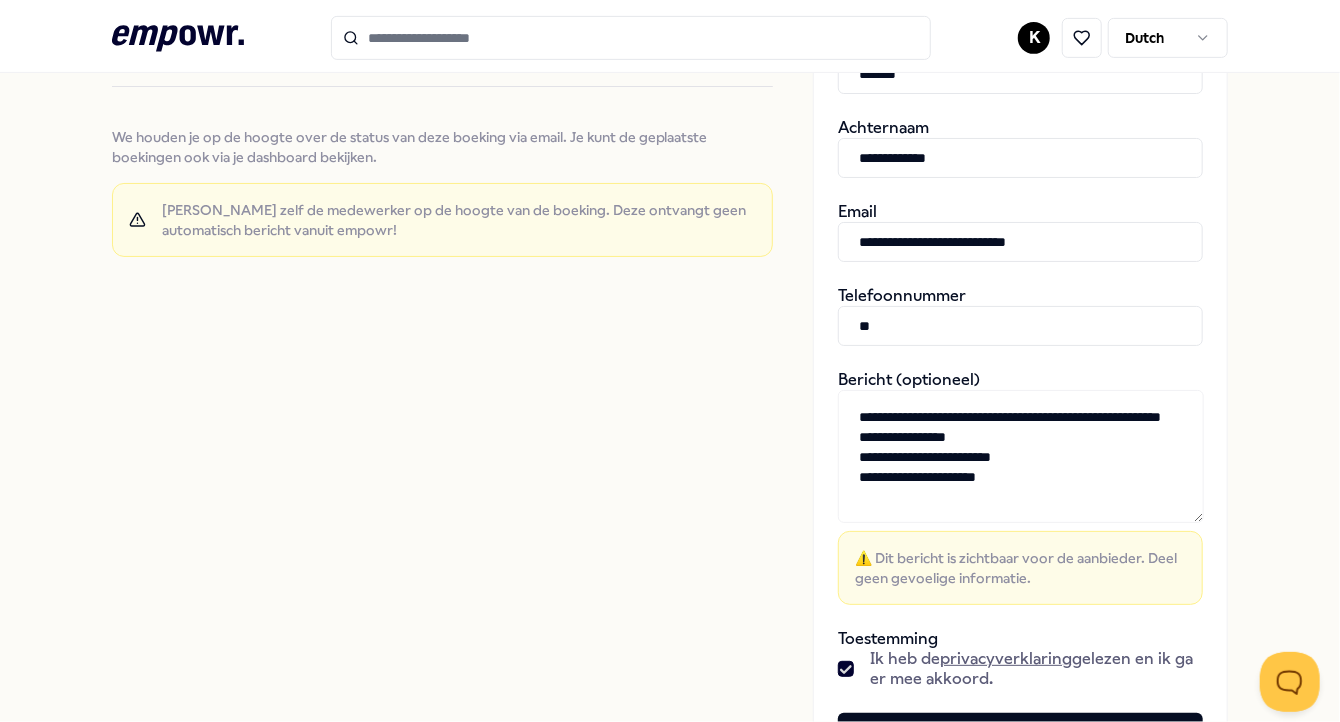 type on "*" 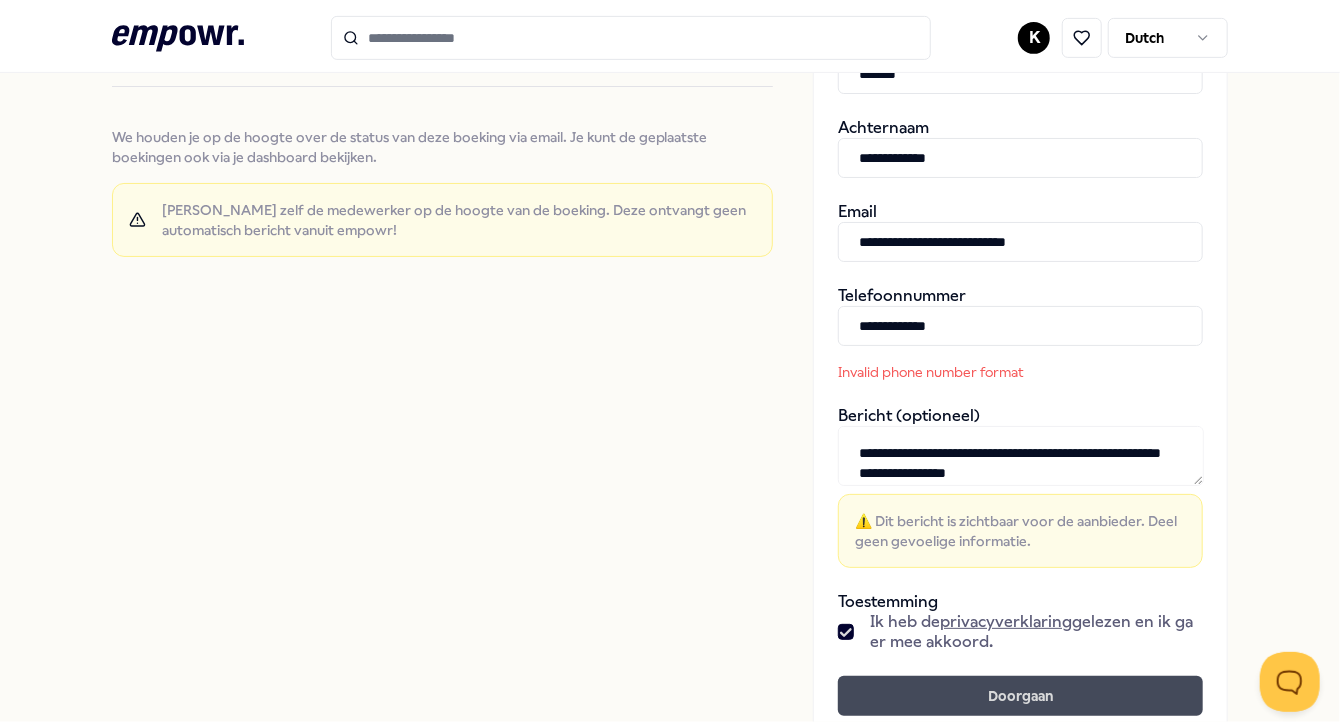 click on "Doorgaan" at bounding box center [1020, 696] 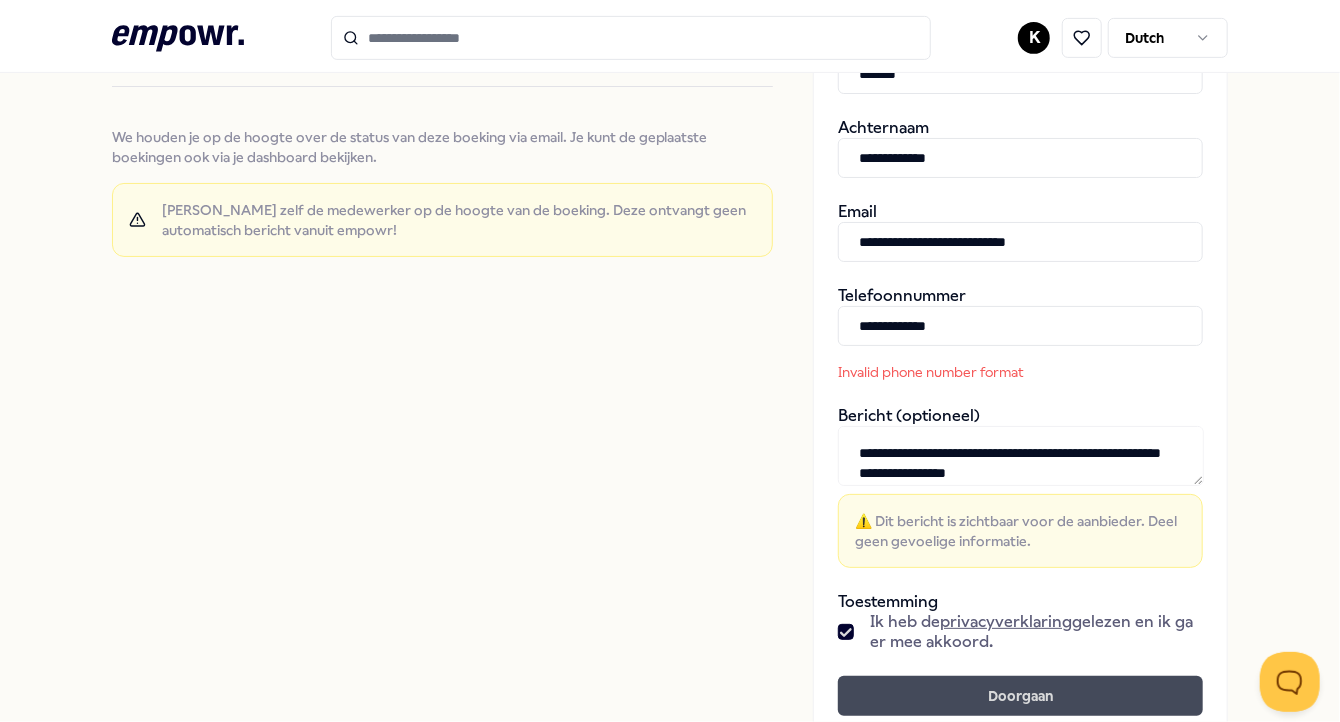 click on "Doorgaan" at bounding box center (1020, 696) 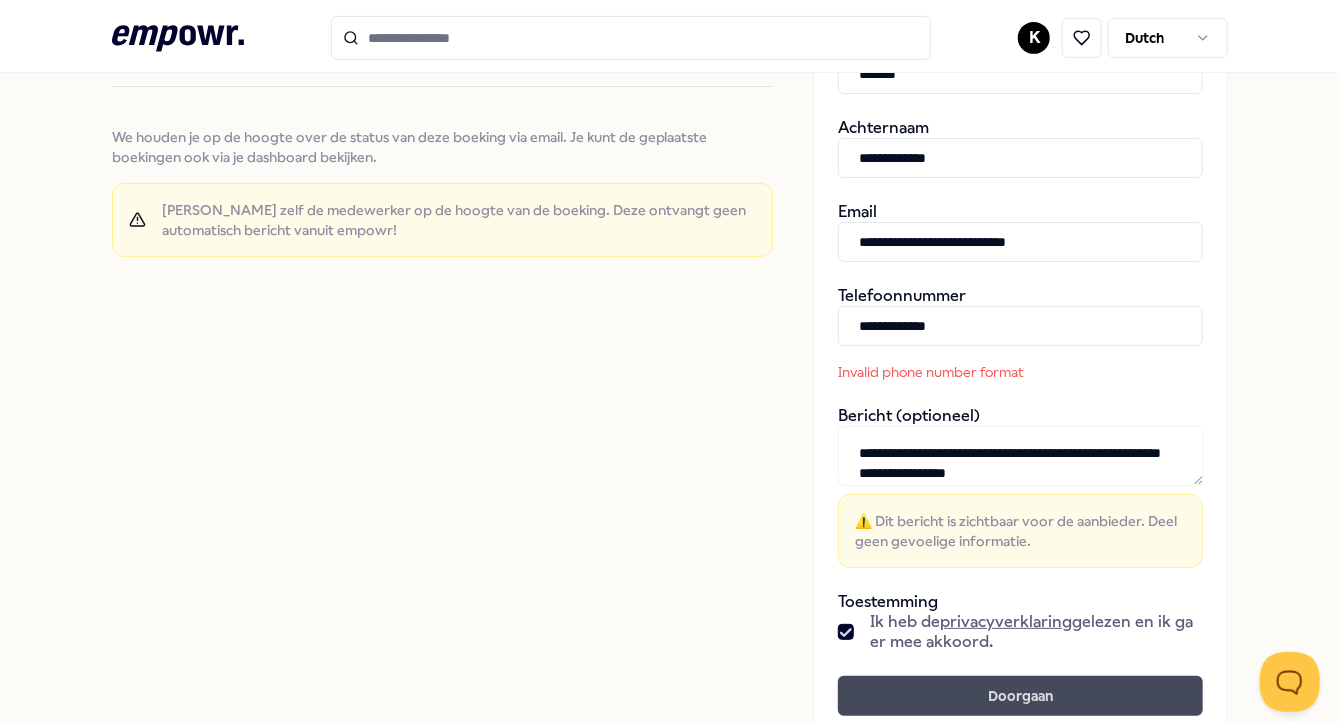 click on "Doorgaan" at bounding box center [1020, 696] 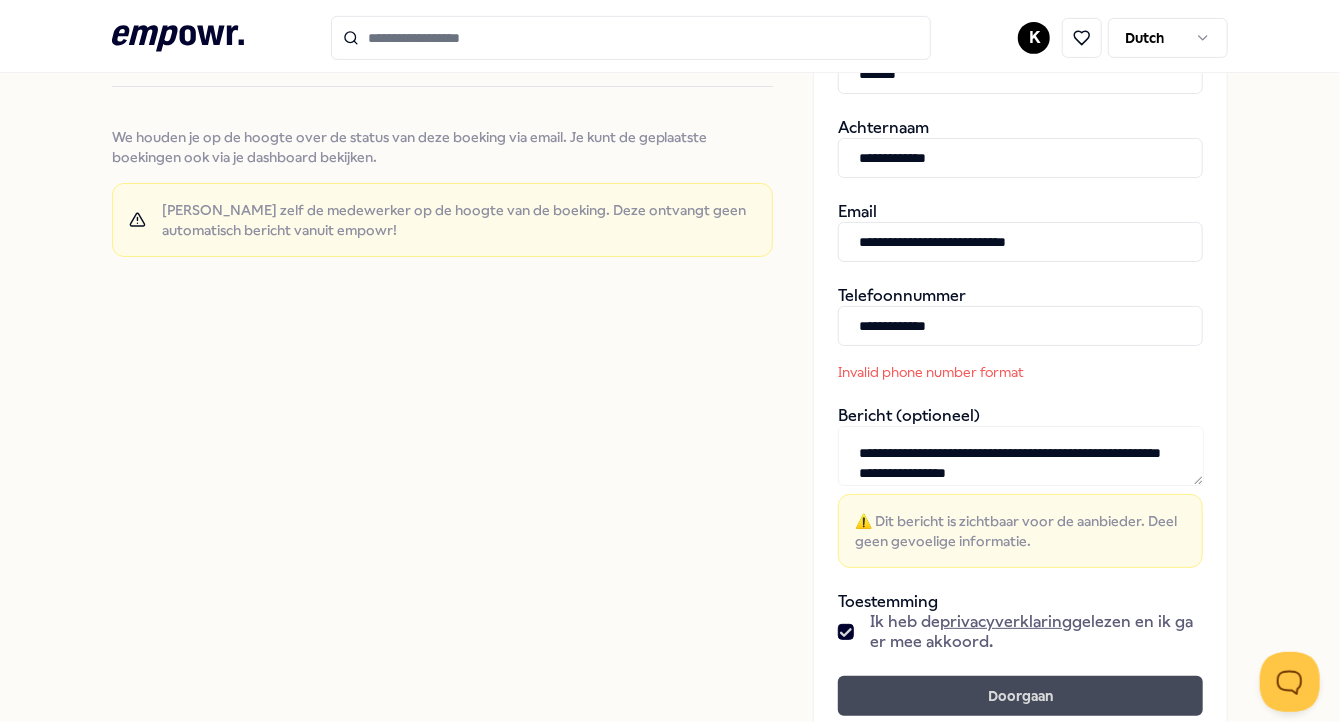 click on "Doorgaan" at bounding box center [1020, 696] 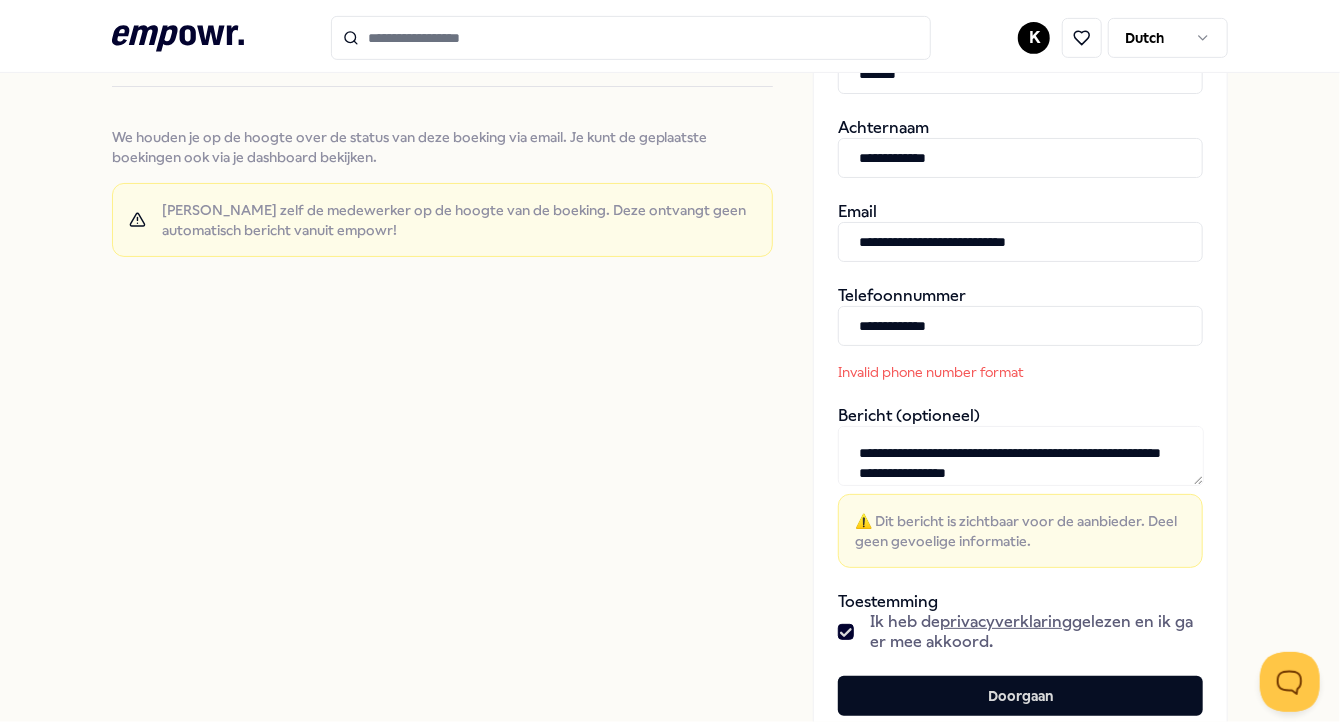click on "**********" at bounding box center (1020, 326) 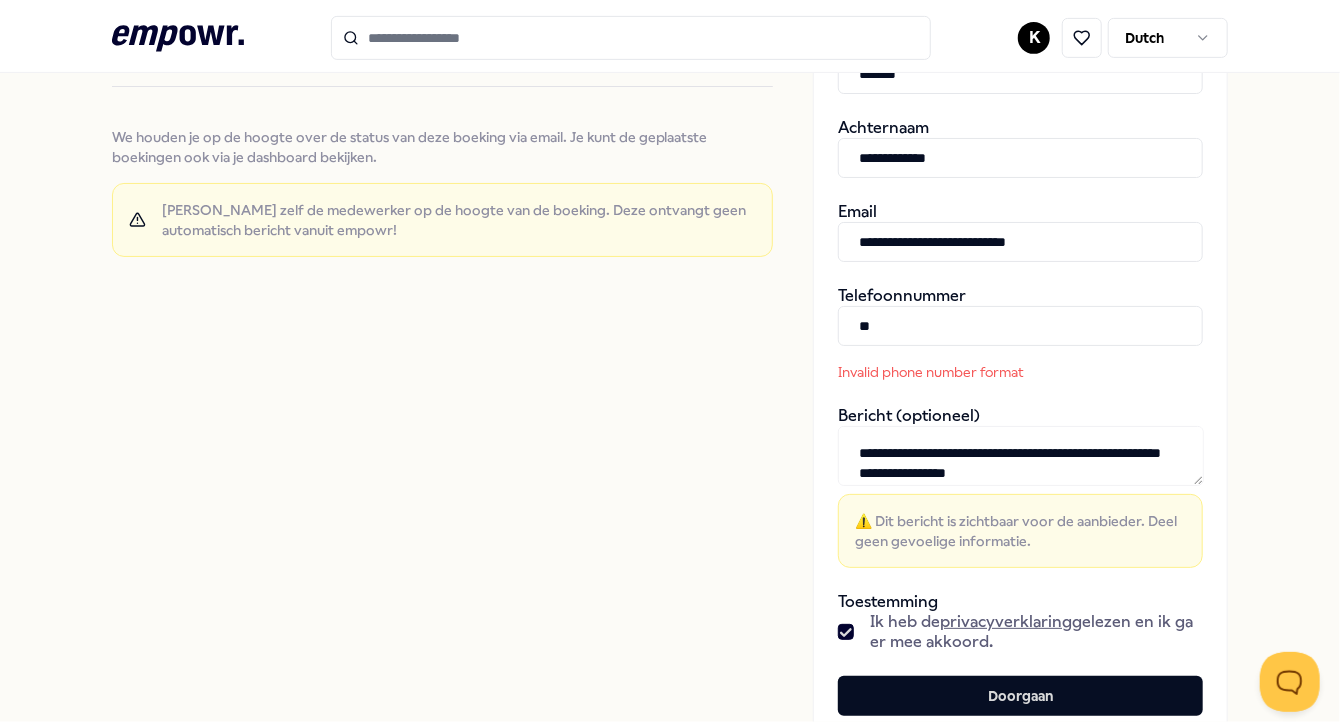 type on "*" 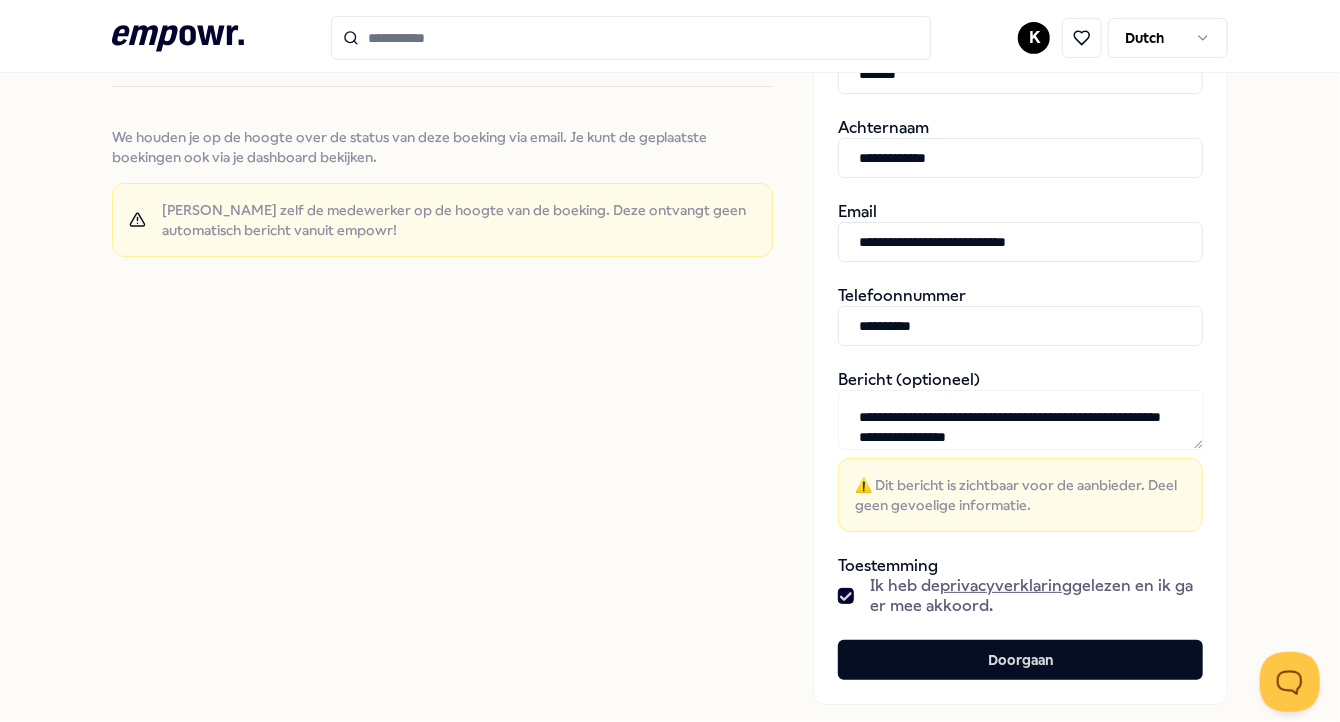type on "**********" 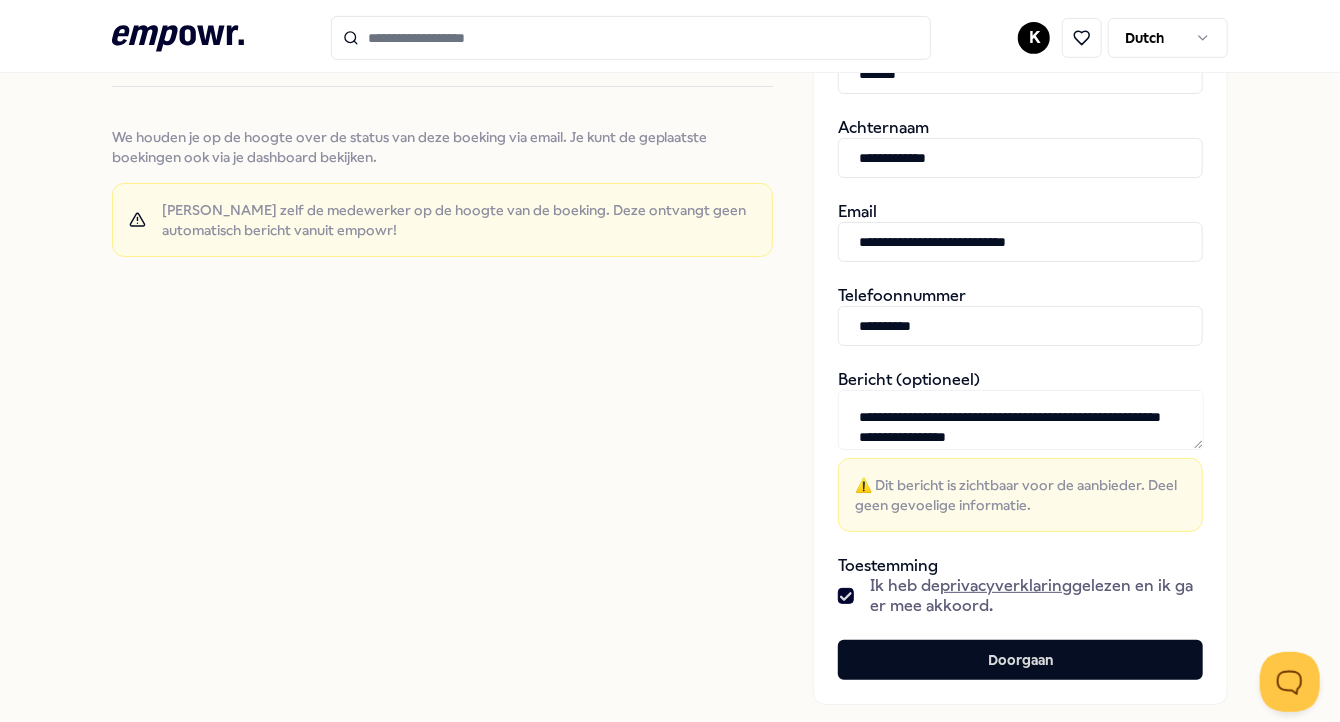 drag, startPoint x: 954, startPoint y: 334, endPoint x: 755, endPoint y: 337, distance: 199.02261 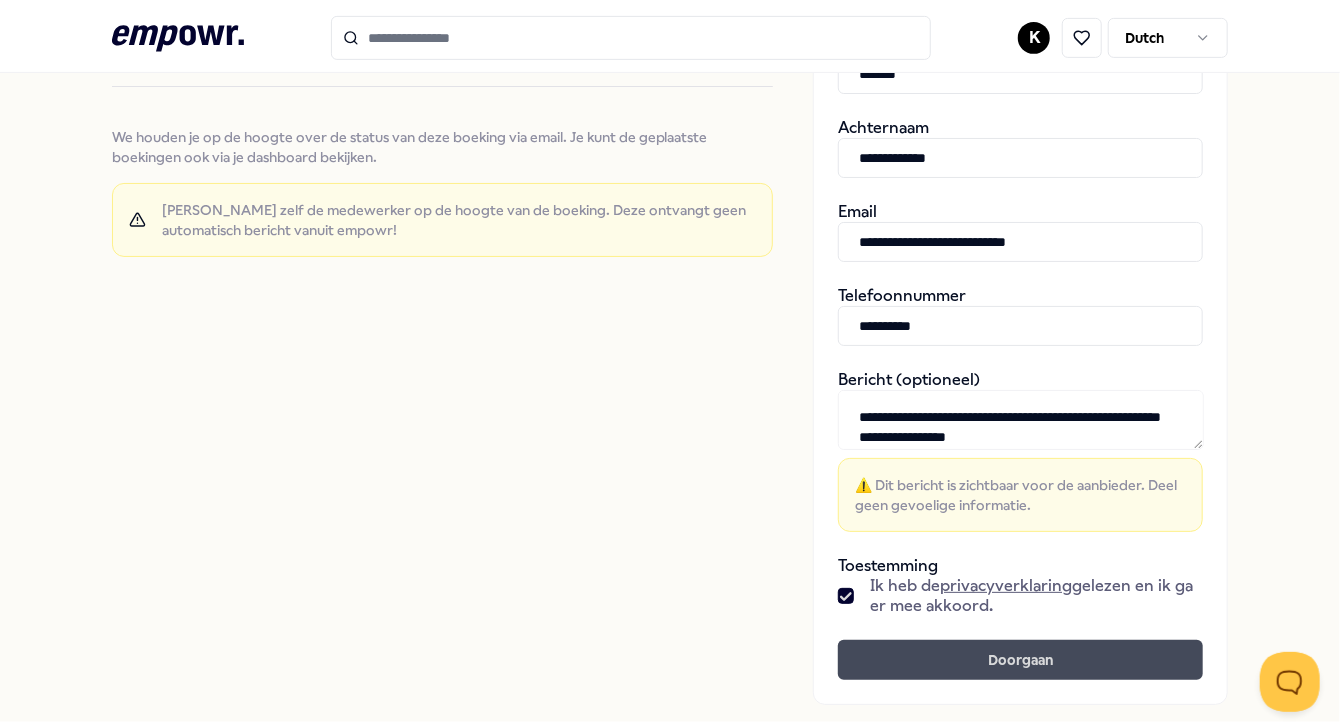 click on "Doorgaan" at bounding box center (1020, 660) 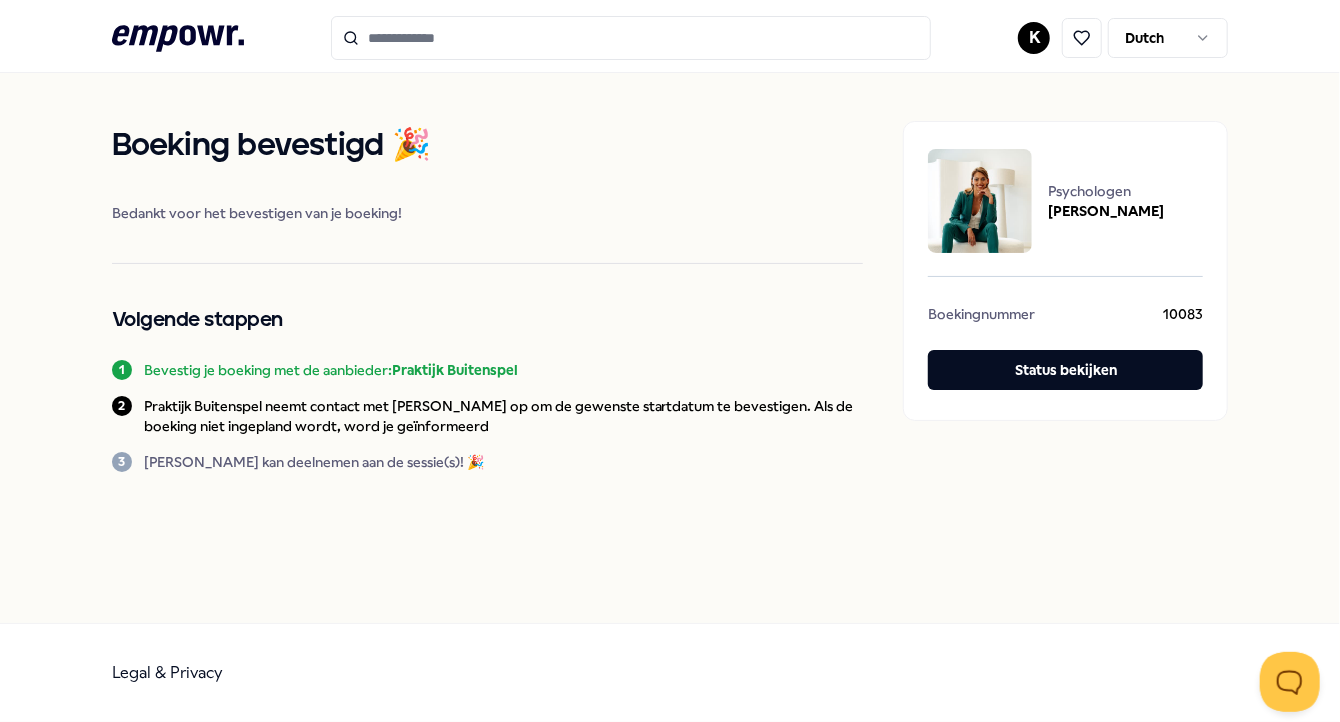 scroll, scrollTop: 0, scrollLeft: 0, axis: both 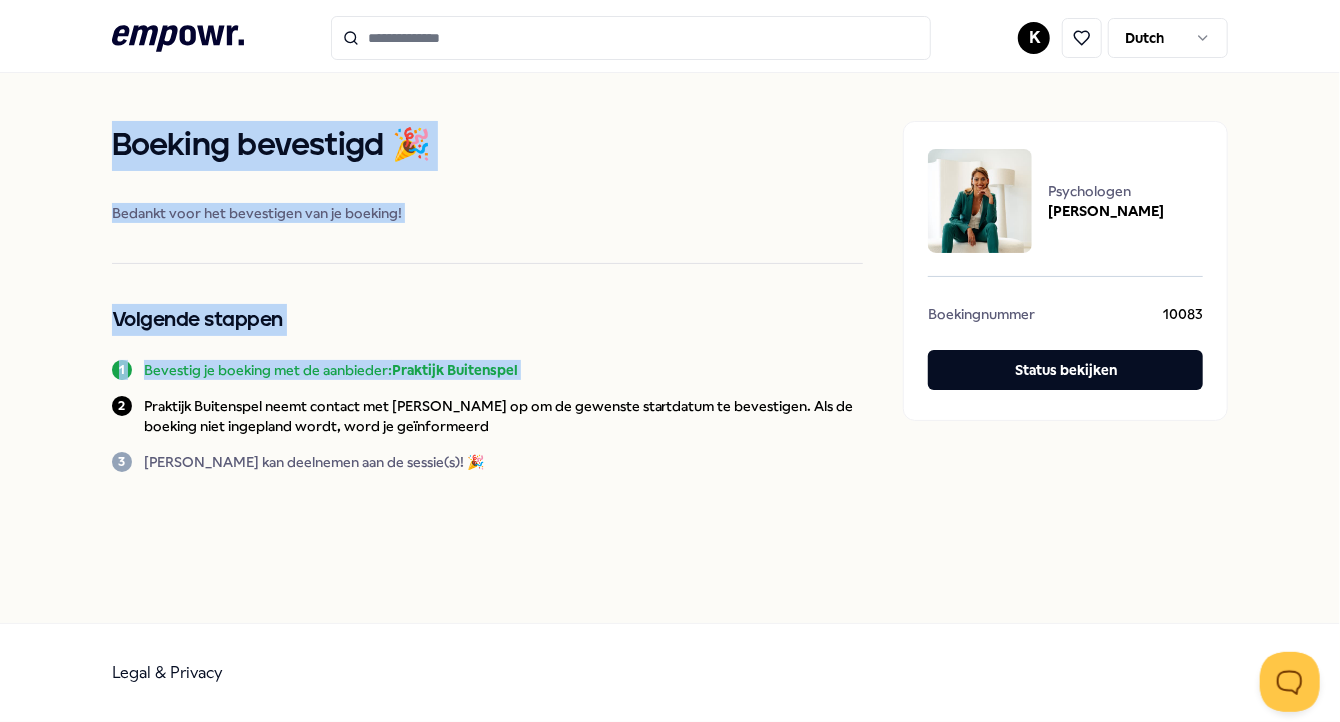 drag, startPoint x: 78, startPoint y: 113, endPoint x: 79, endPoint y: 401, distance: 288.00174 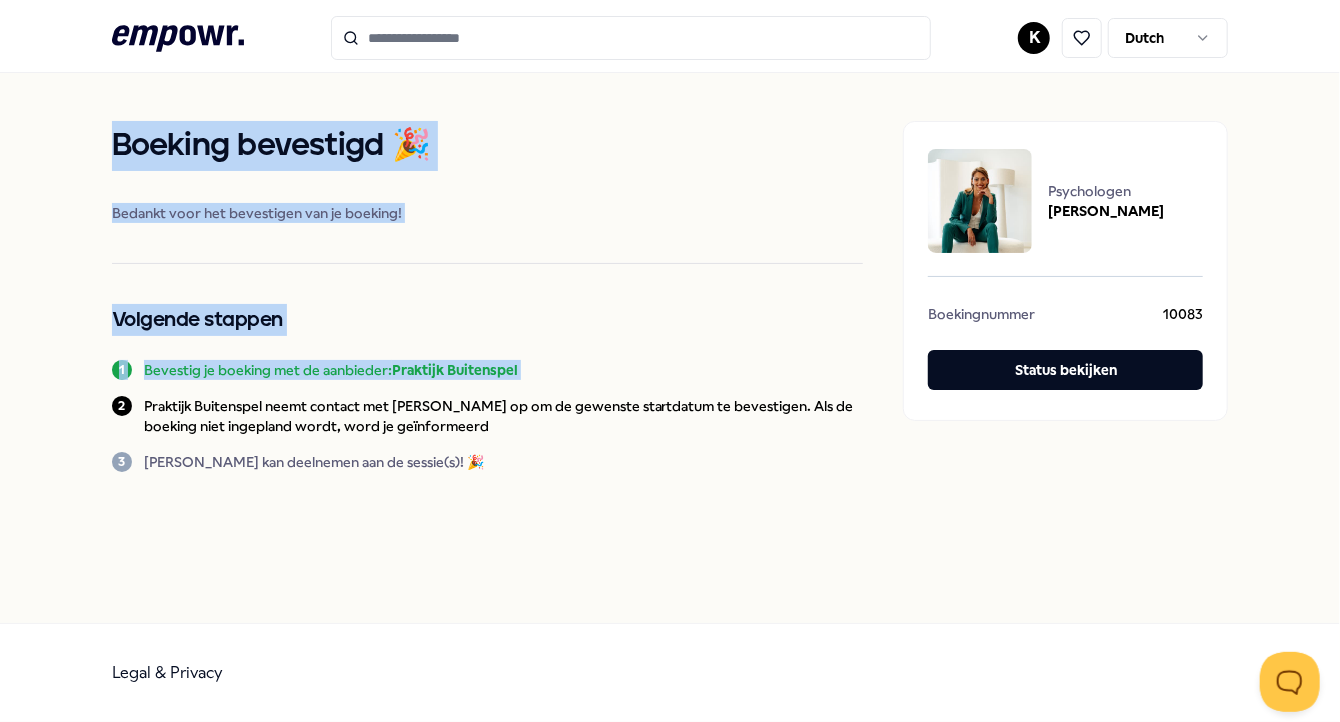 copy on "[PERSON_NAME] bevestigd 🎉 Bedankt voor het bevestigen van je boeking! Volgende stappen 1 Bevestig je boeking met de aanbieder:  Praktijk Buitenspel" 